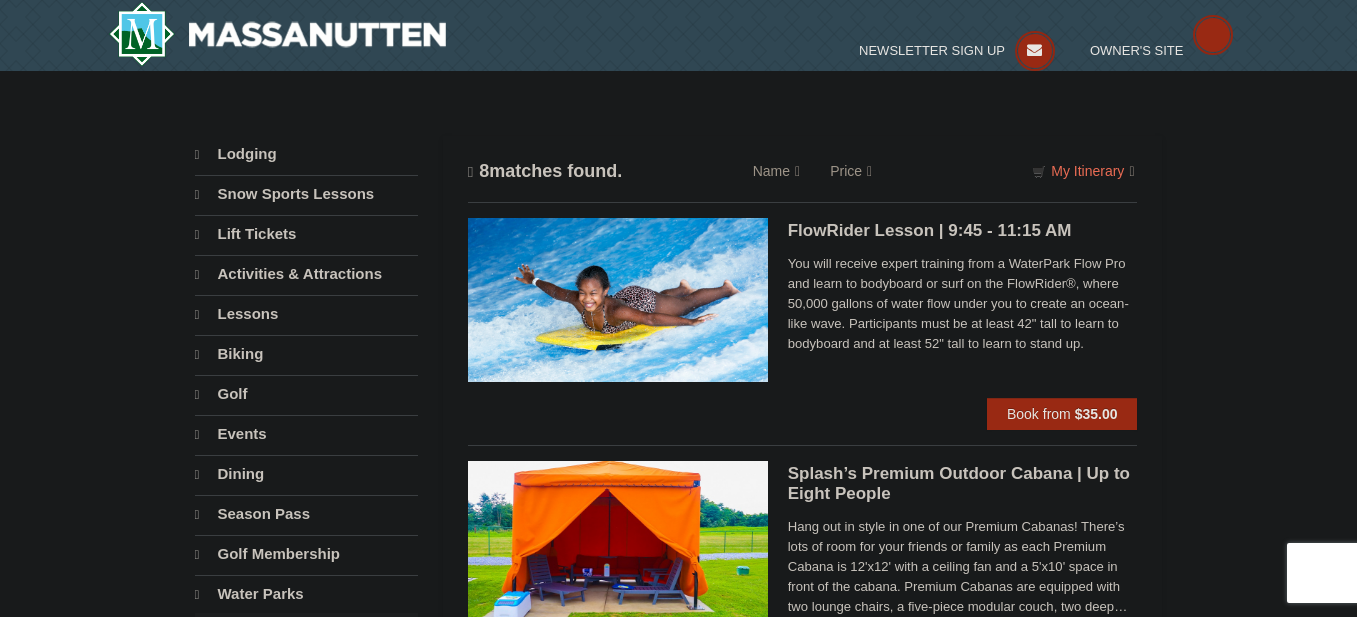 scroll, scrollTop: 0, scrollLeft: 0, axis: both 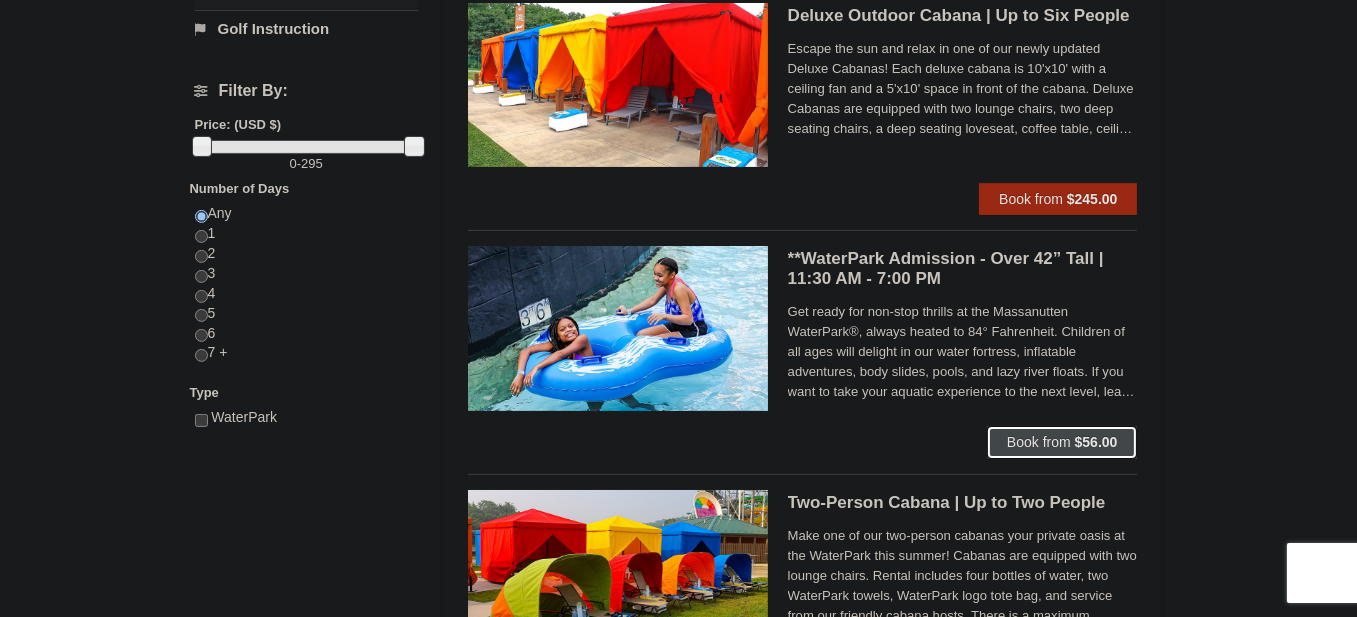 click on "Book from   $56.00" at bounding box center (1062, 442) 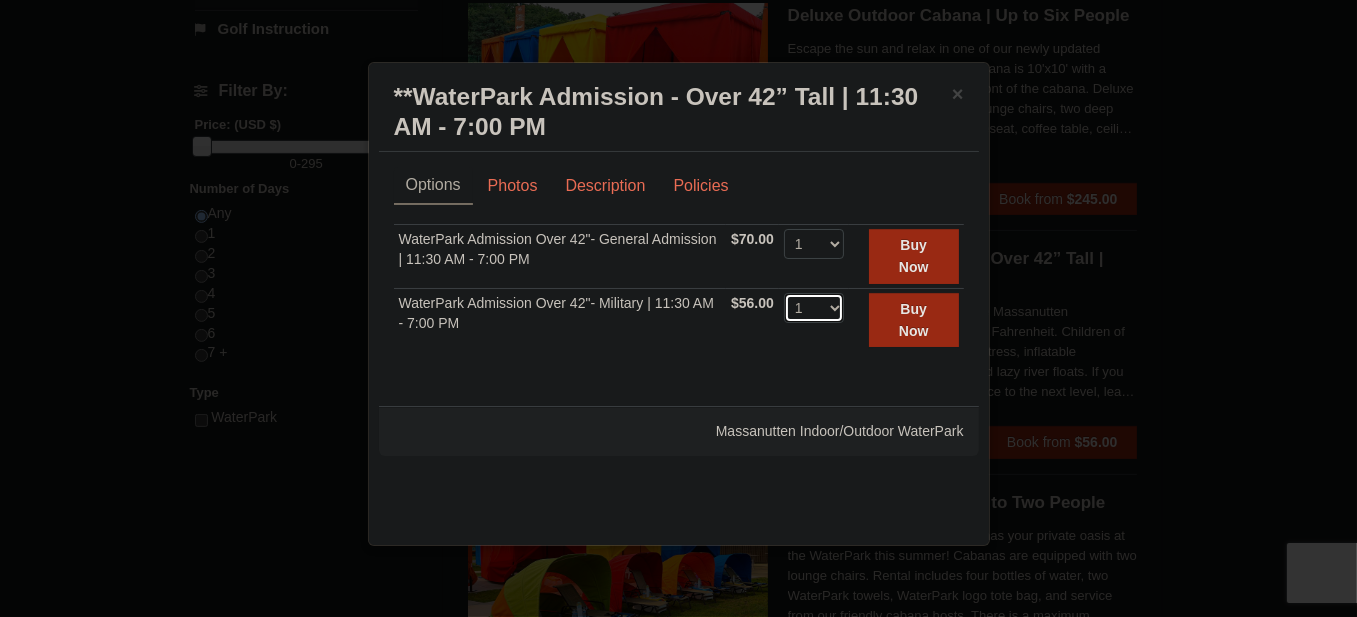click on "1
2
3
4
5
6
7
8
9
10
11
12
13
14
15
16
17
18
19
20
21 22" at bounding box center [814, 308] 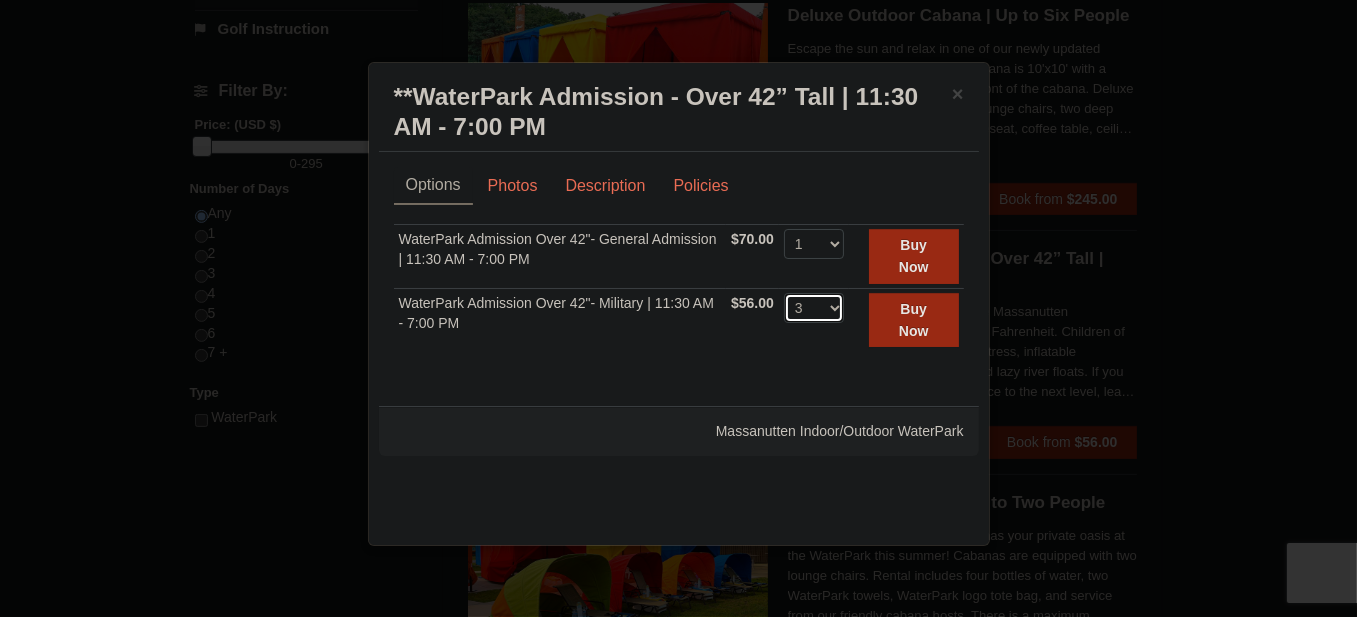 click on "1
2
3
4
5
6
7
8
9
10
11
12
13
14
15
16
17
18
19
20
21 22" at bounding box center (814, 308) 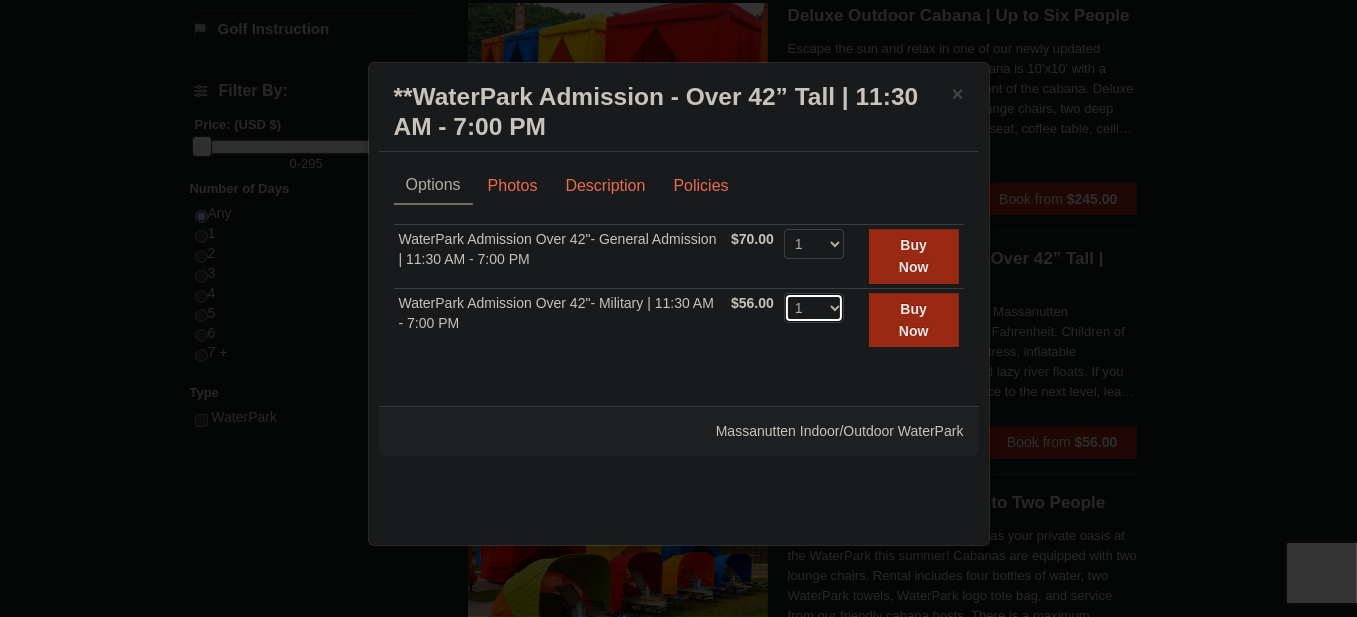 click on "1
2
3
4
5
6
7
8
9
10
11
12
13
14
15
16
17
18
19
20
21 22" at bounding box center [814, 308] 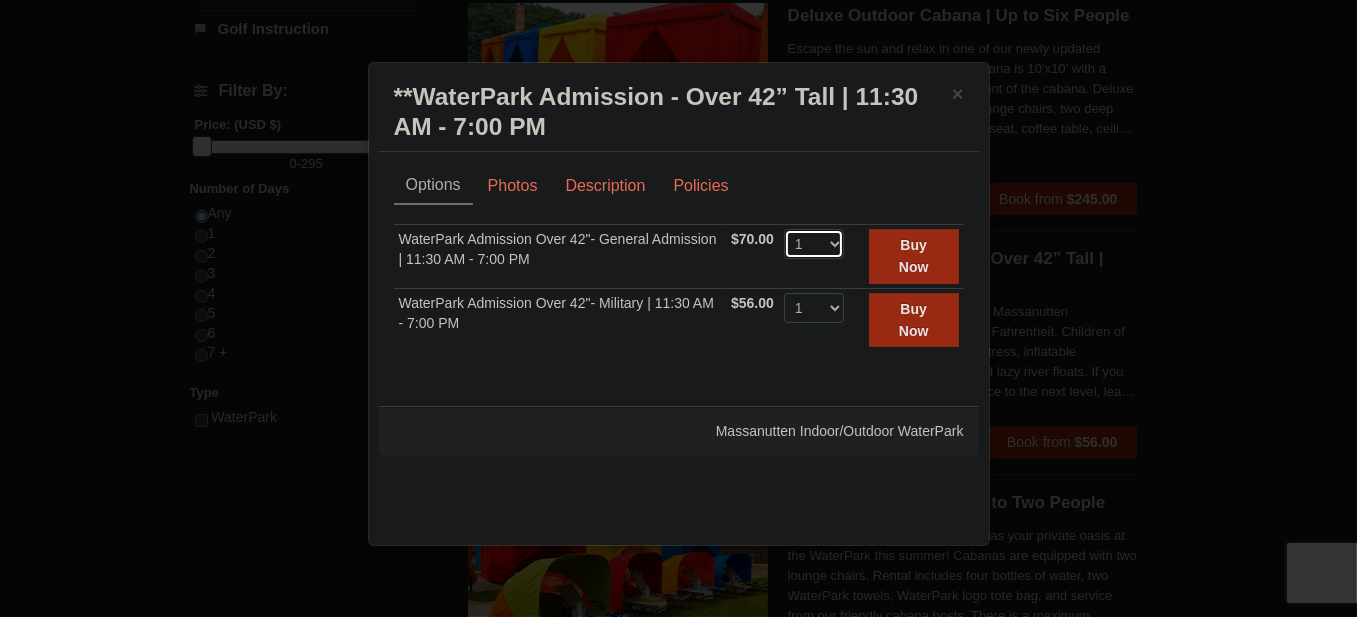 click on "1
2
3
4
5
6
7
8
9
10
11
12
13
14
15
16
17
18
19
20
21 22" at bounding box center (814, 244) 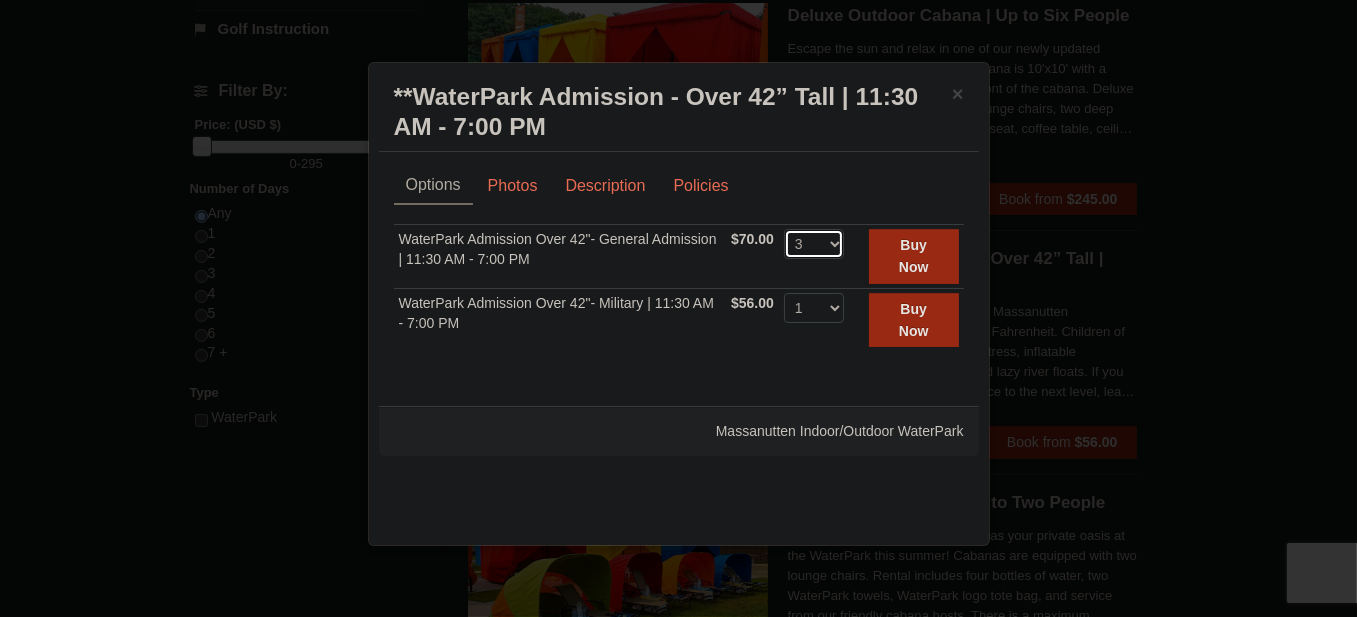click on "1
2
3
4
5
6
7
8
9
10
11
12
13
14
15
16
17
18
19
20
21 22" at bounding box center [814, 244] 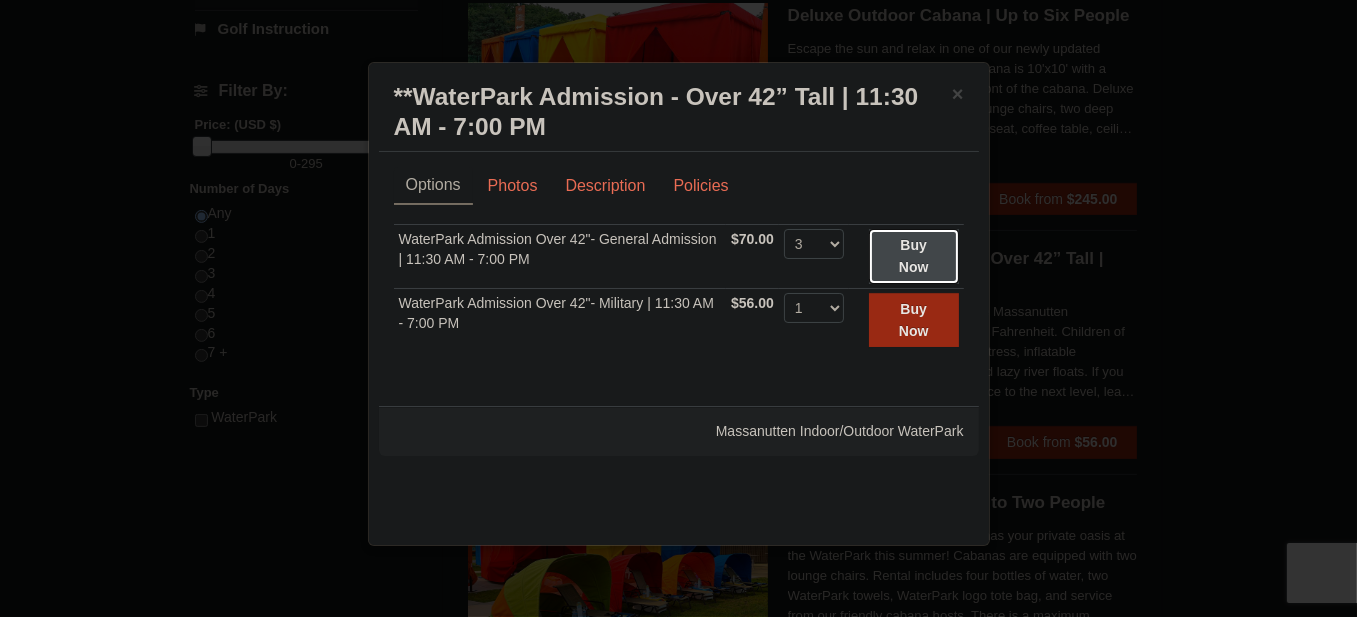 click on "Buy Now" at bounding box center (914, 256) 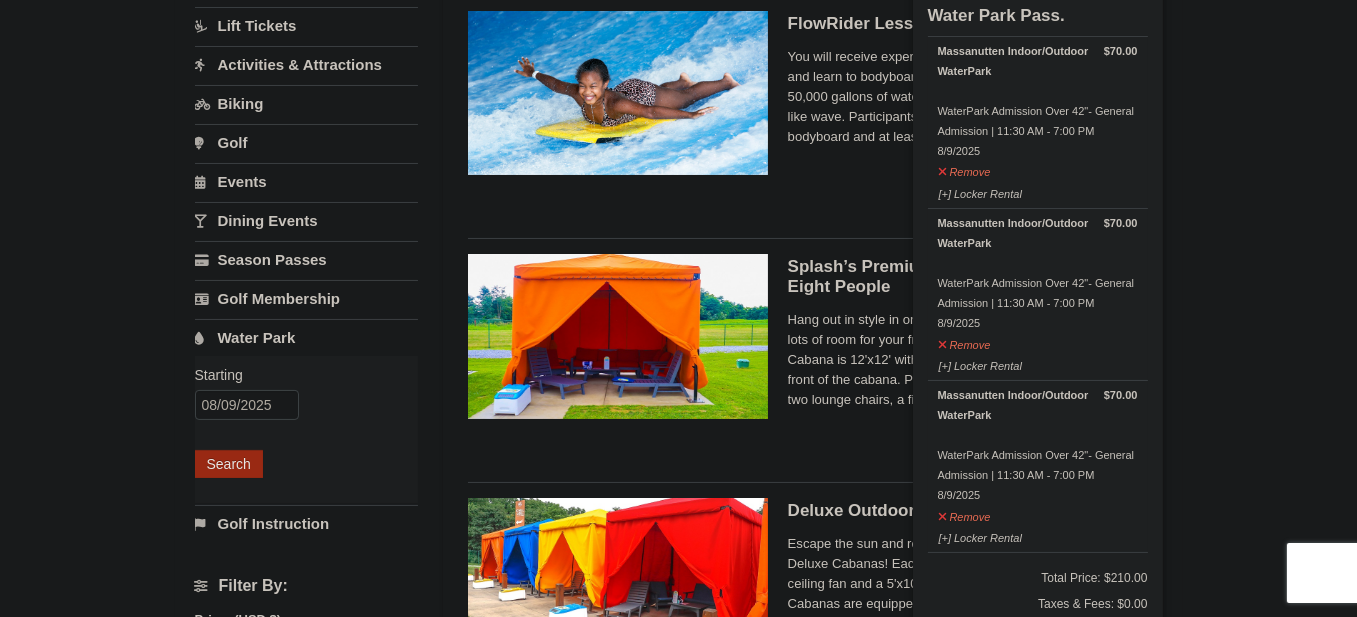 scroll, scrollTop: 205, scrollLeft: 0, axis: vertical 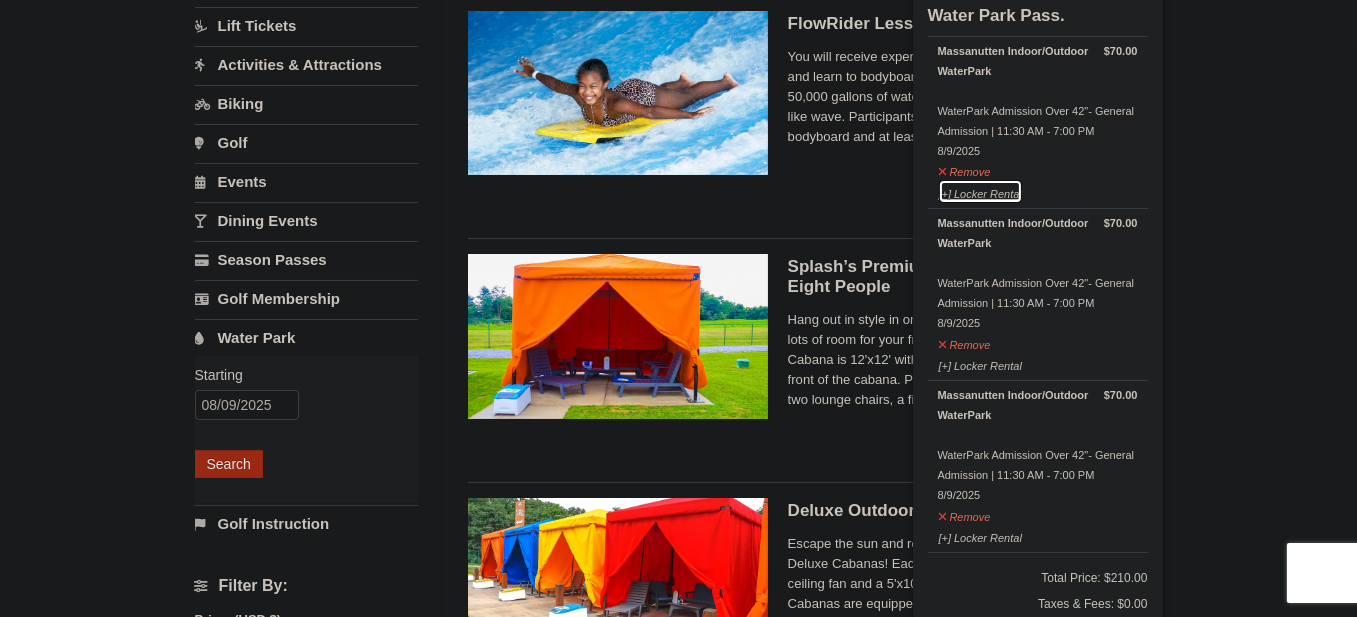 click on "[+] Locker Rental" at bounding box center [980, 191] 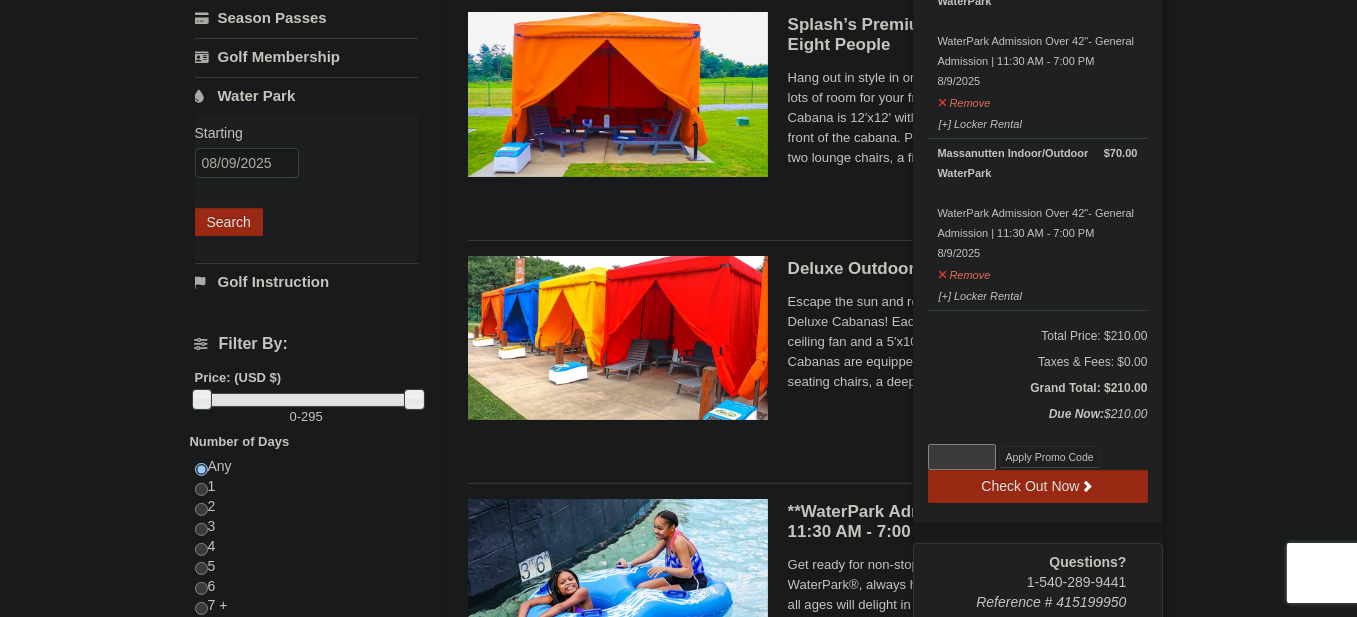 scroll, scrollTop: 600, scrollLeft: 0, axis: vertical 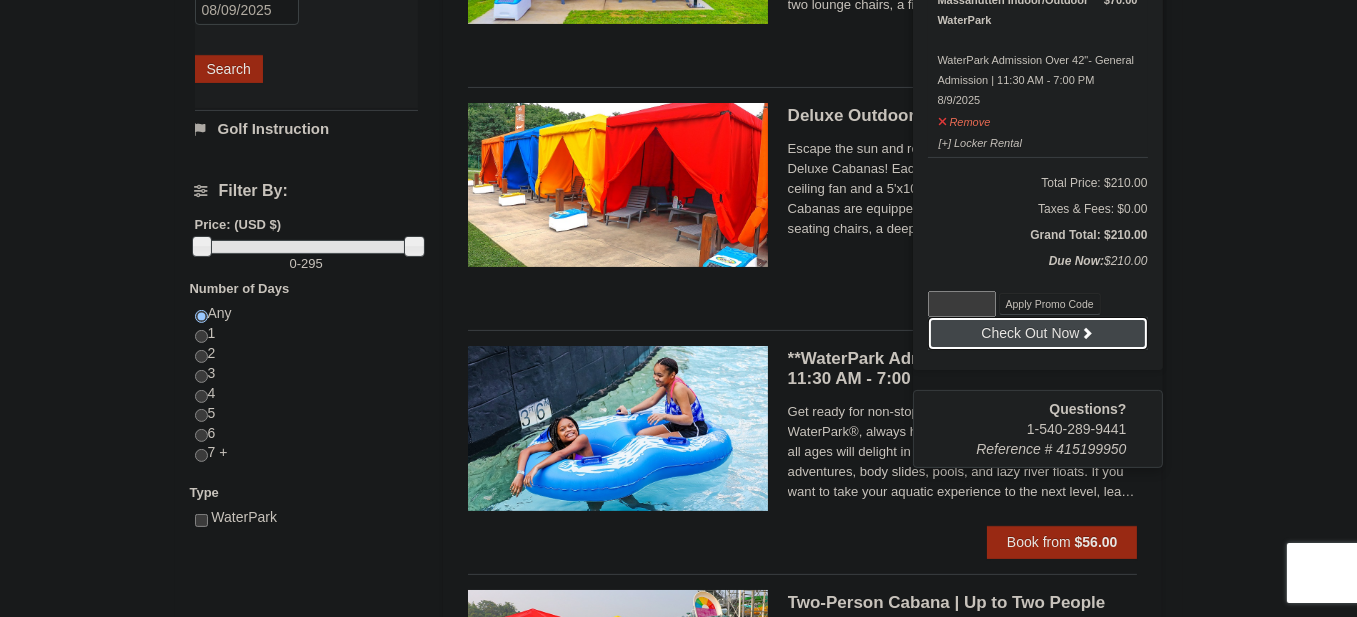 click on "Check Out Now" at bounding box center (1038, 333) 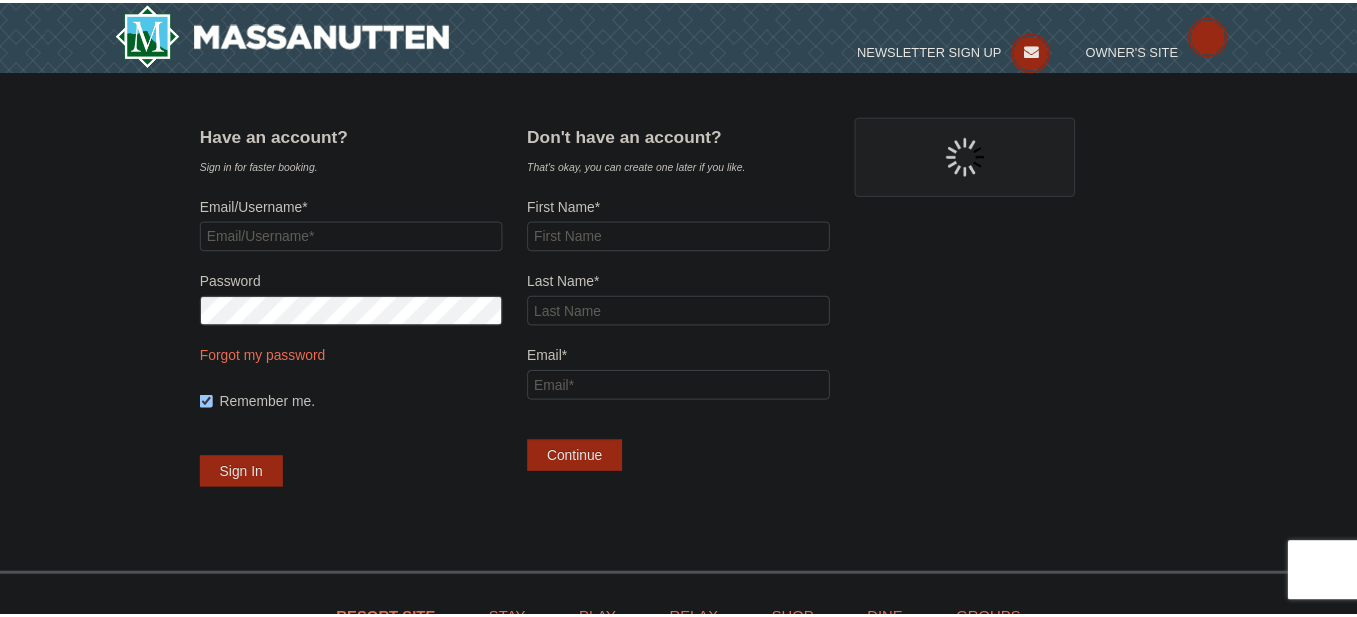 scroll, scrollTop: 0, scrollLeft: 0, axis: both 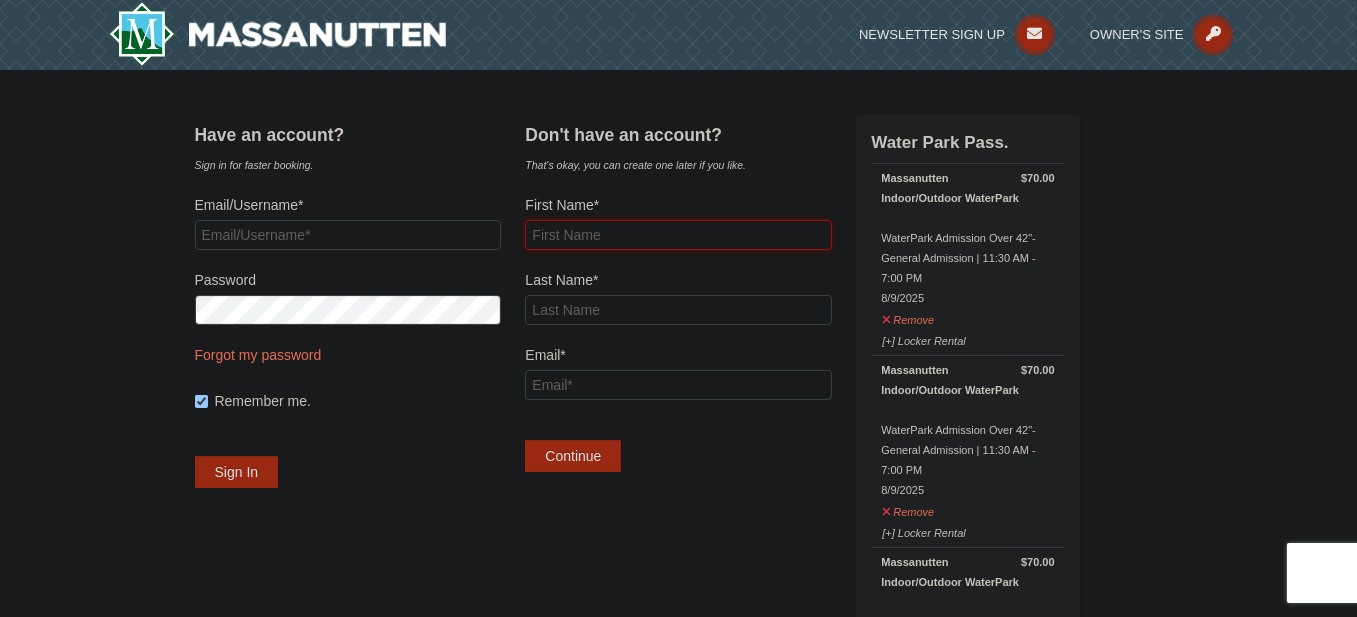 click on "First Name*" at bounding box center [678, 235] 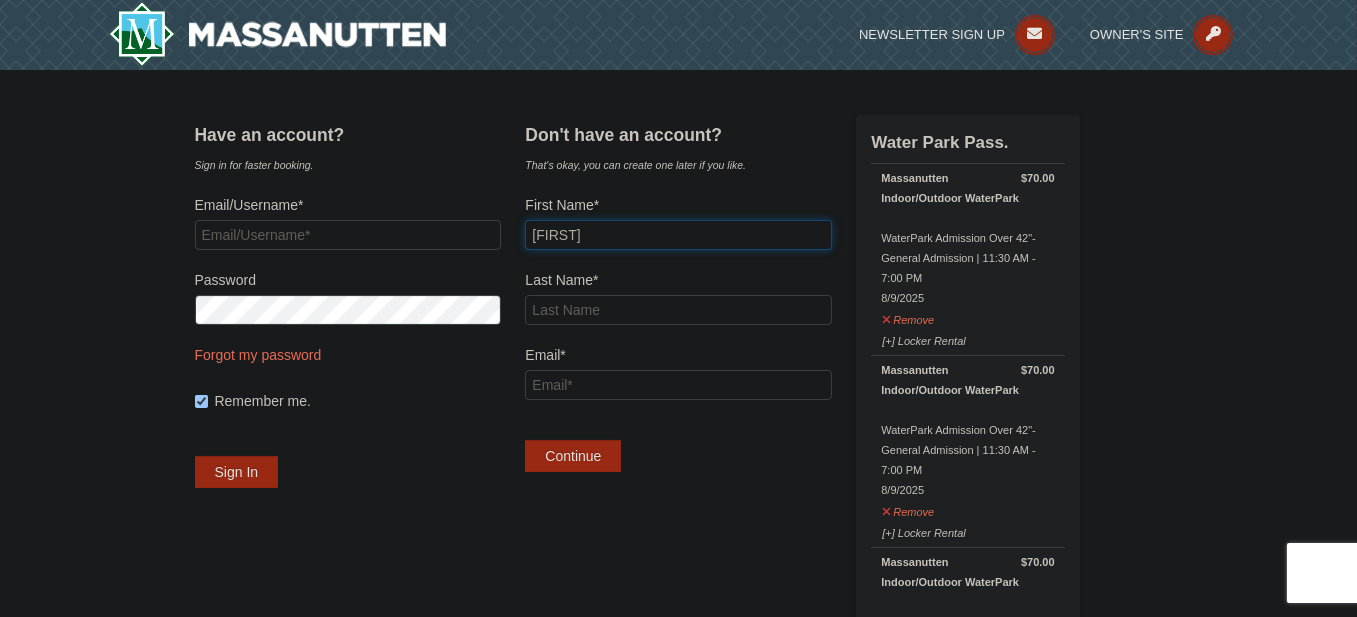 type on "Wiley" 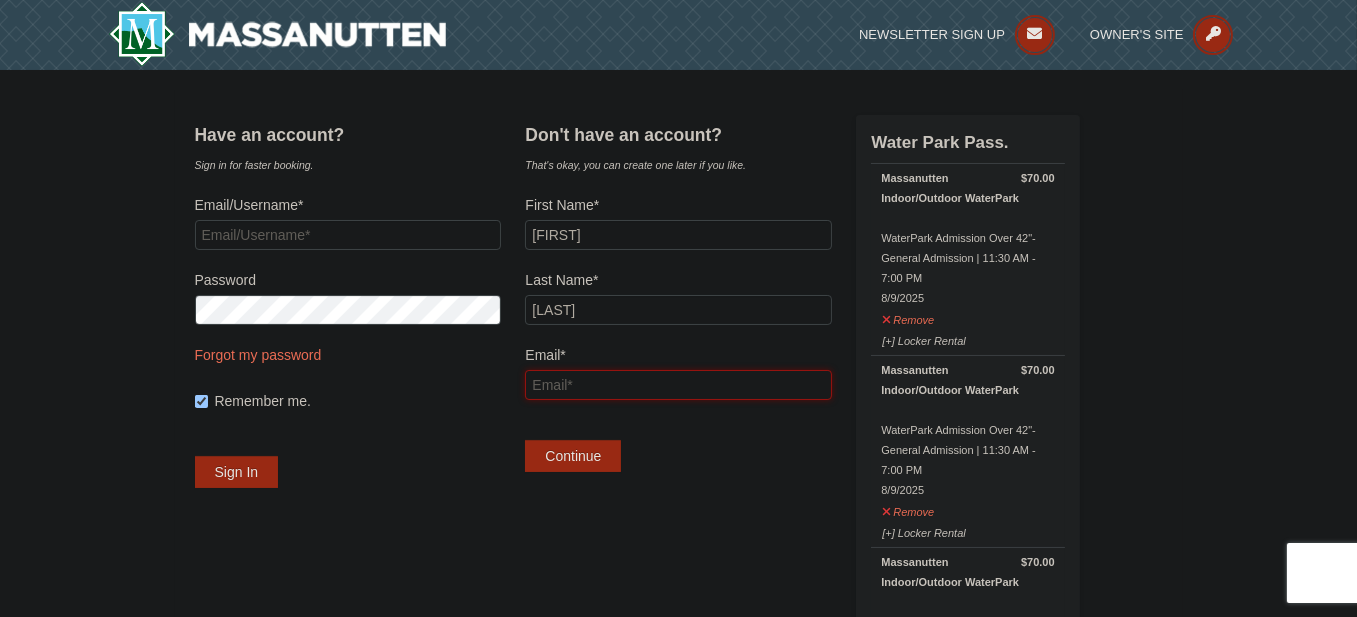 type on "jonnywiley0@gmail.com" 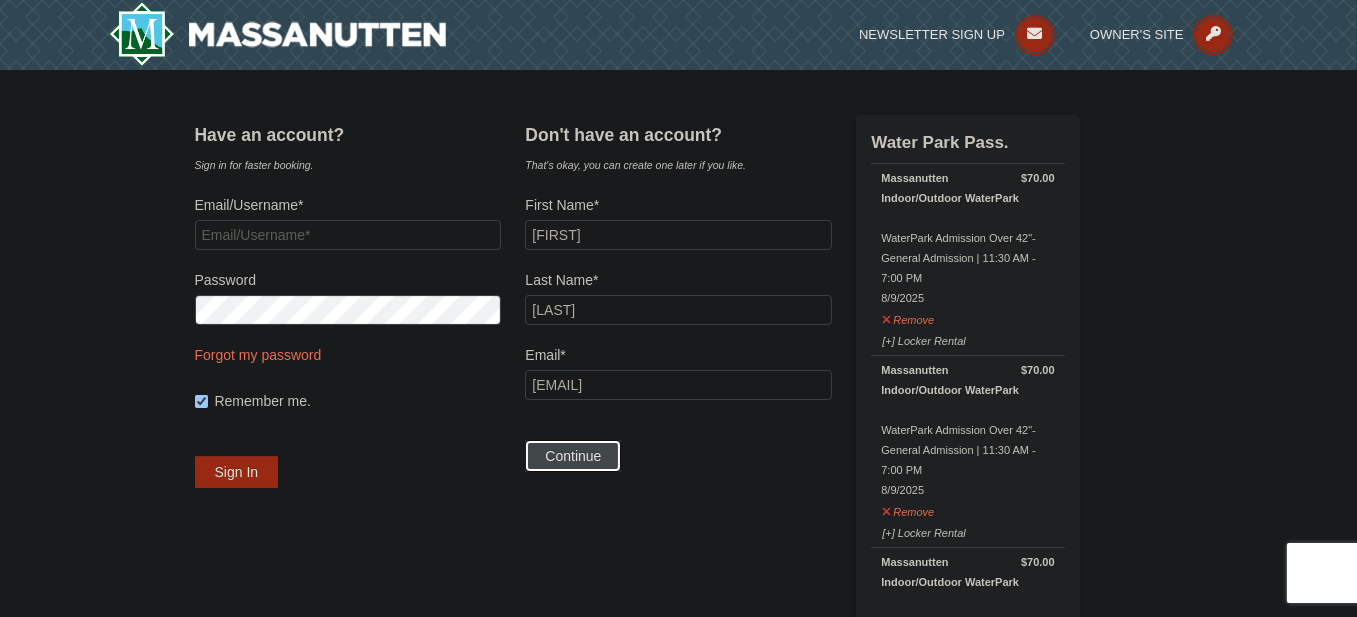 click on "Continue" at bounding box center (573, 456) 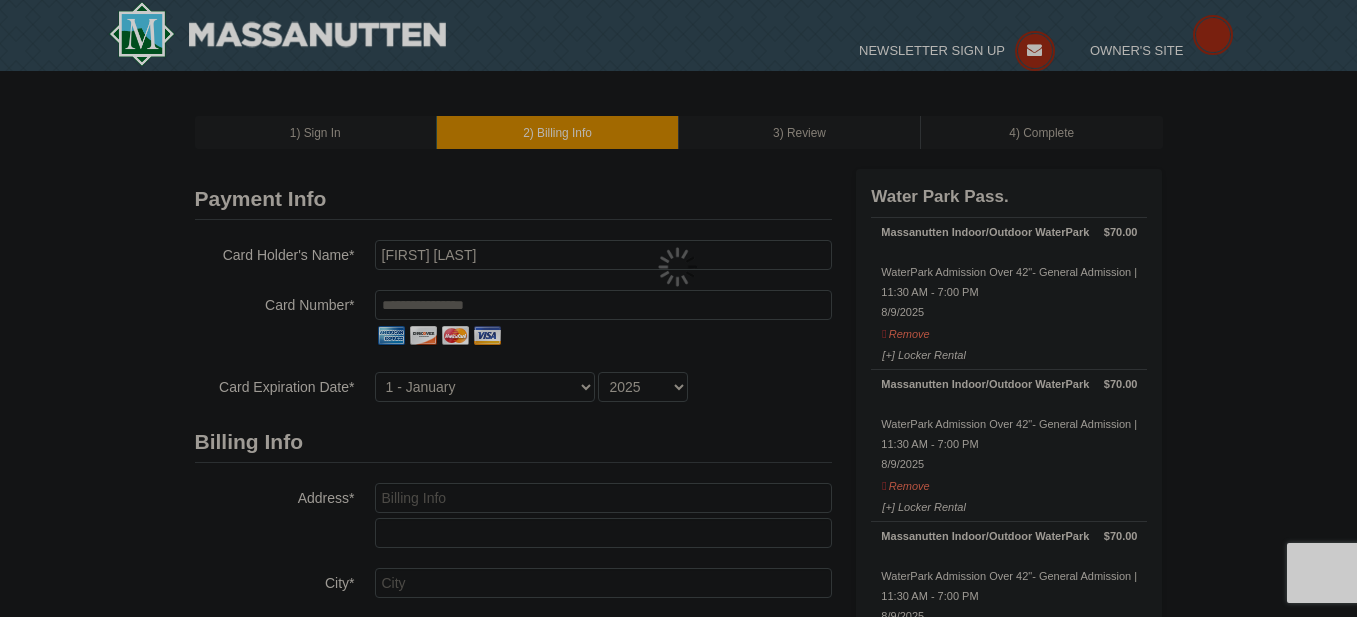 scroll, scrollTop: 0, scrollLeft: 0, axis: both 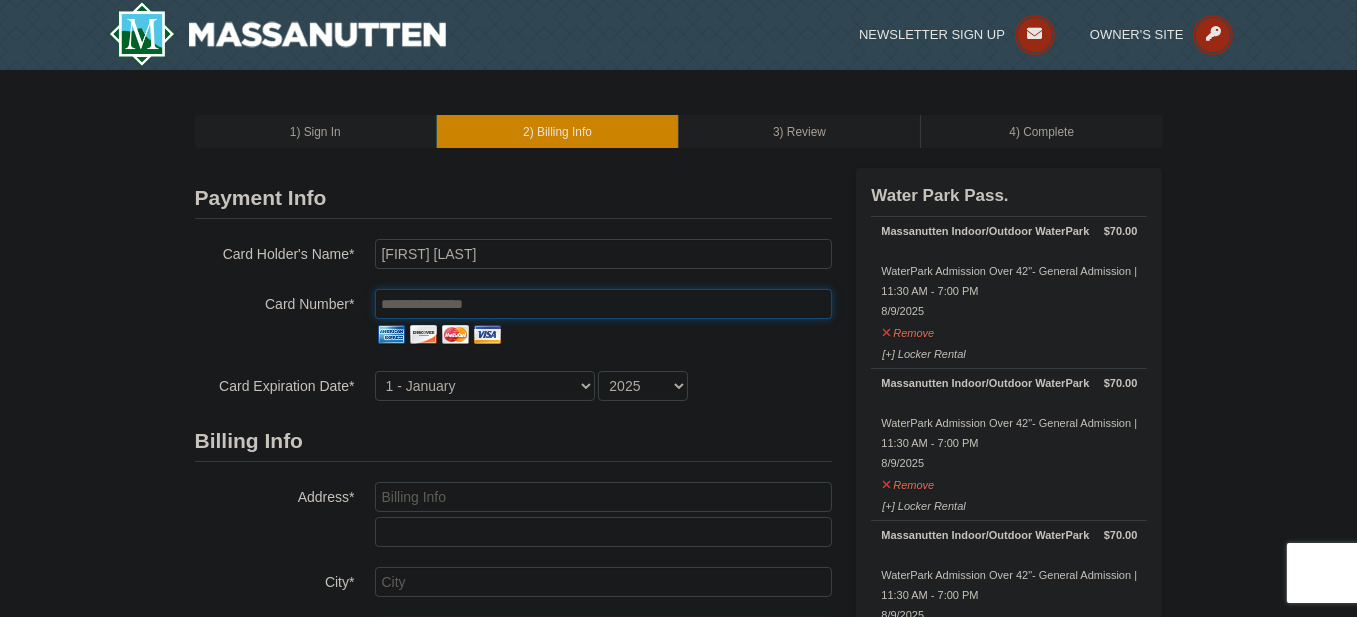 click at bounding box center (603, 304) 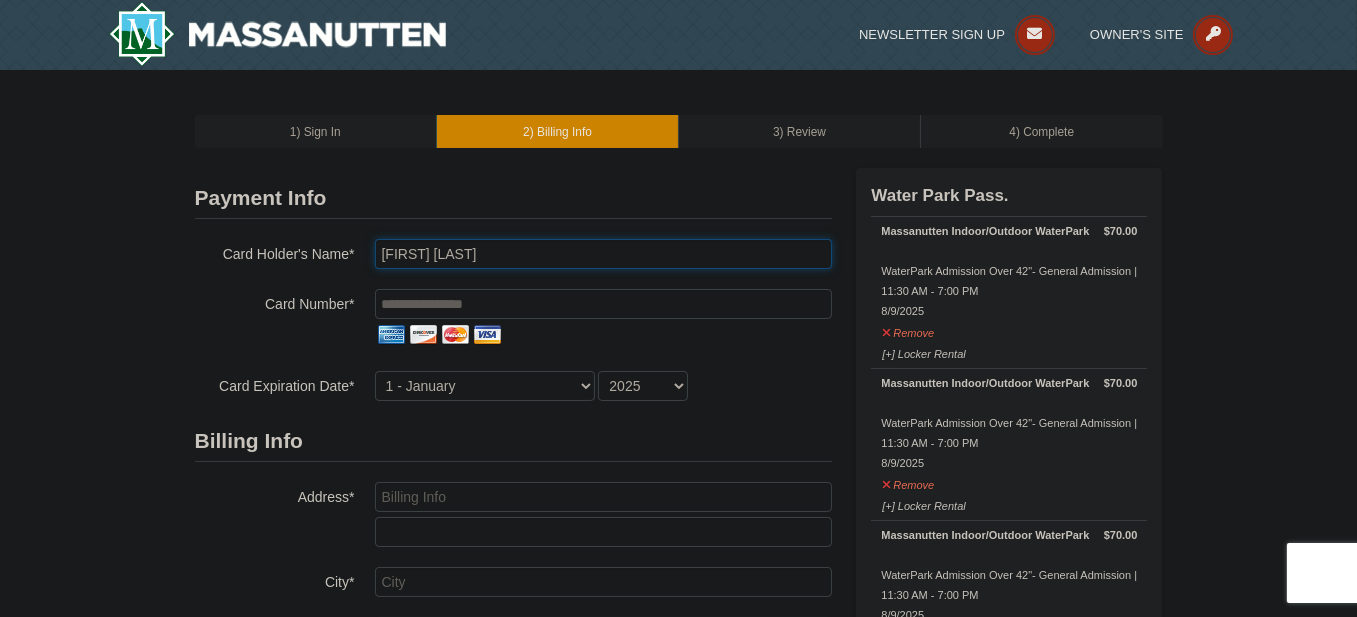 type on "Jonathan R Wiley" 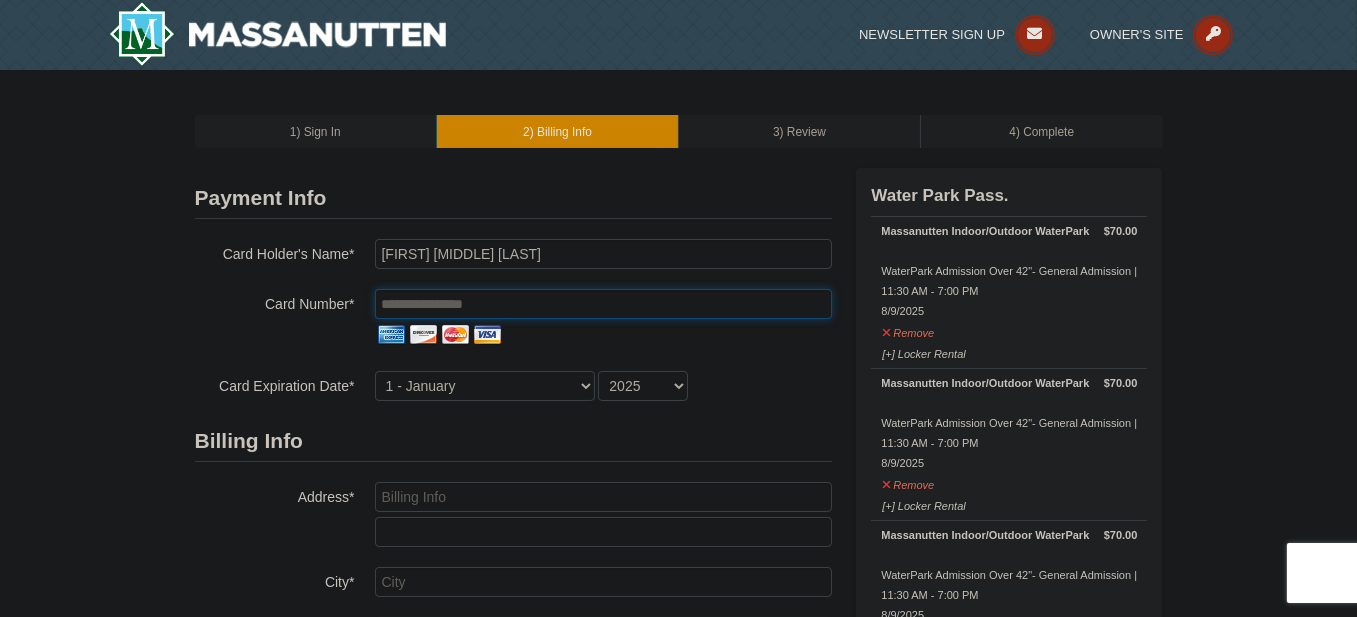 type on "**********" 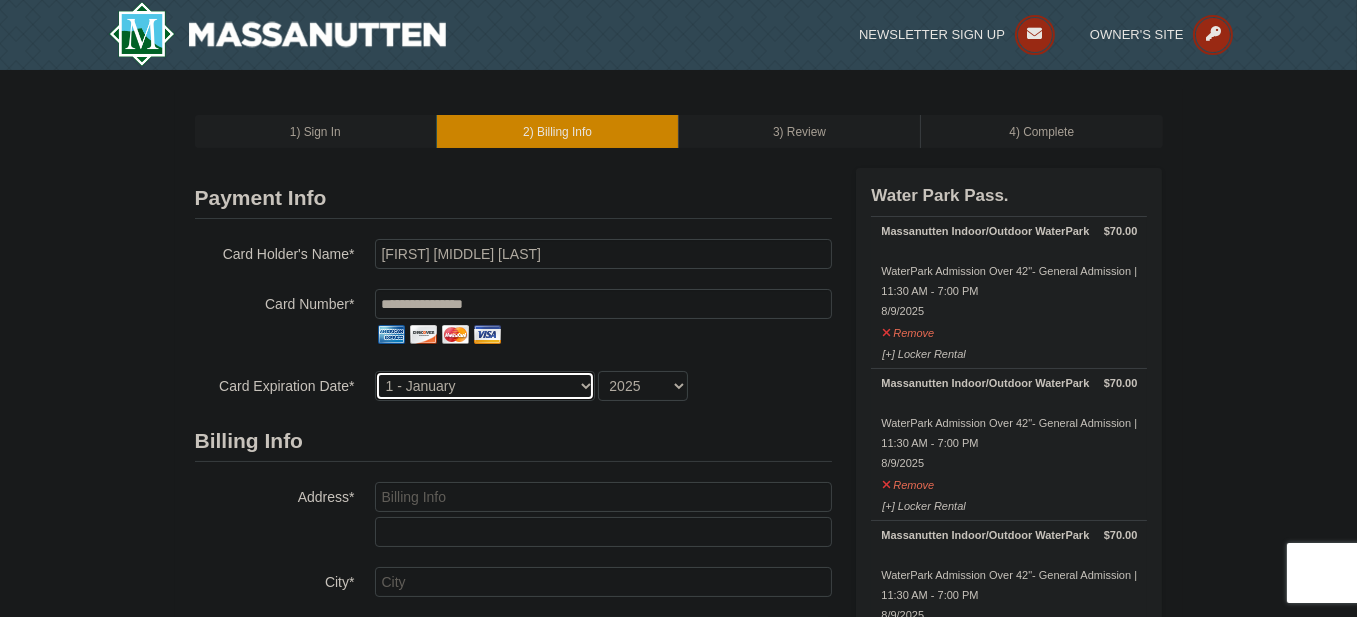 select on "5" 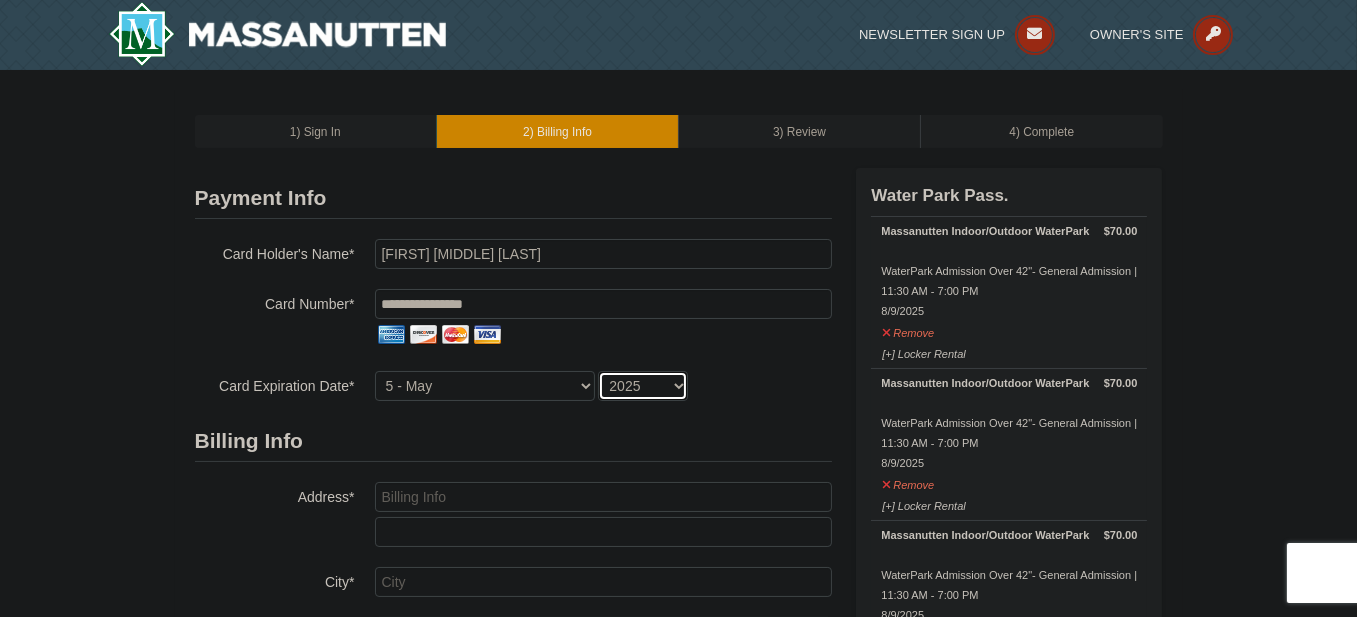select on "2029" 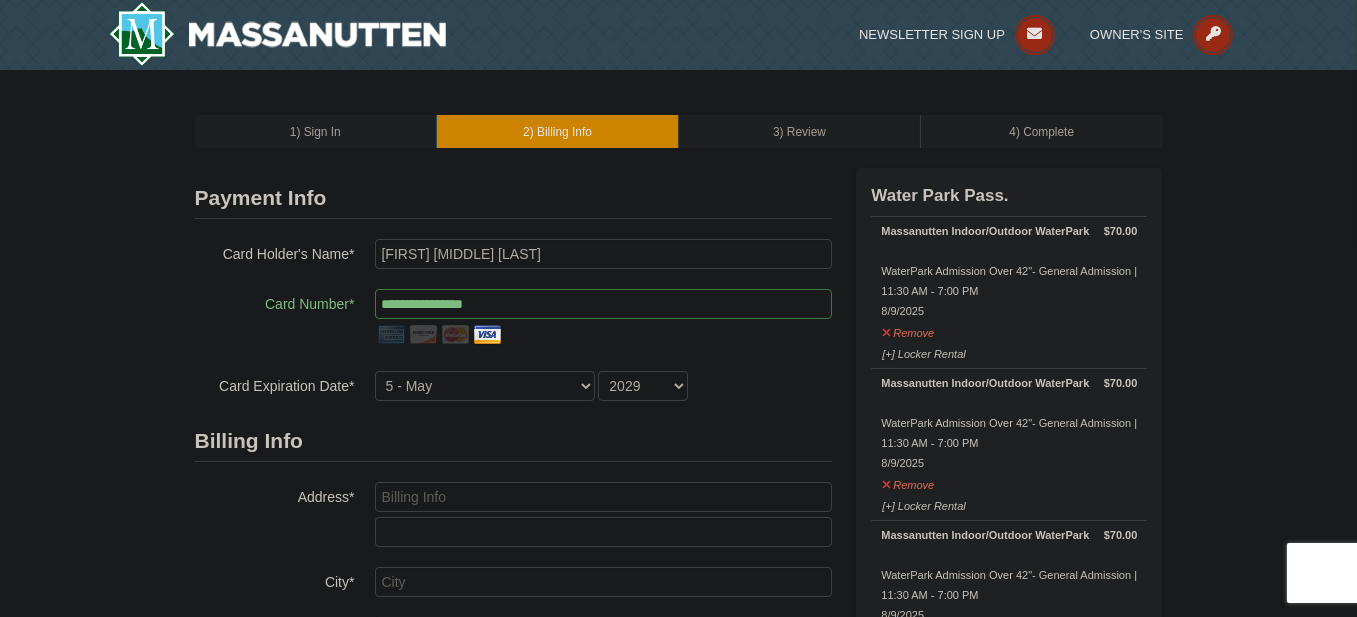 click on "Billing Info" at bounding box center [513, 441] 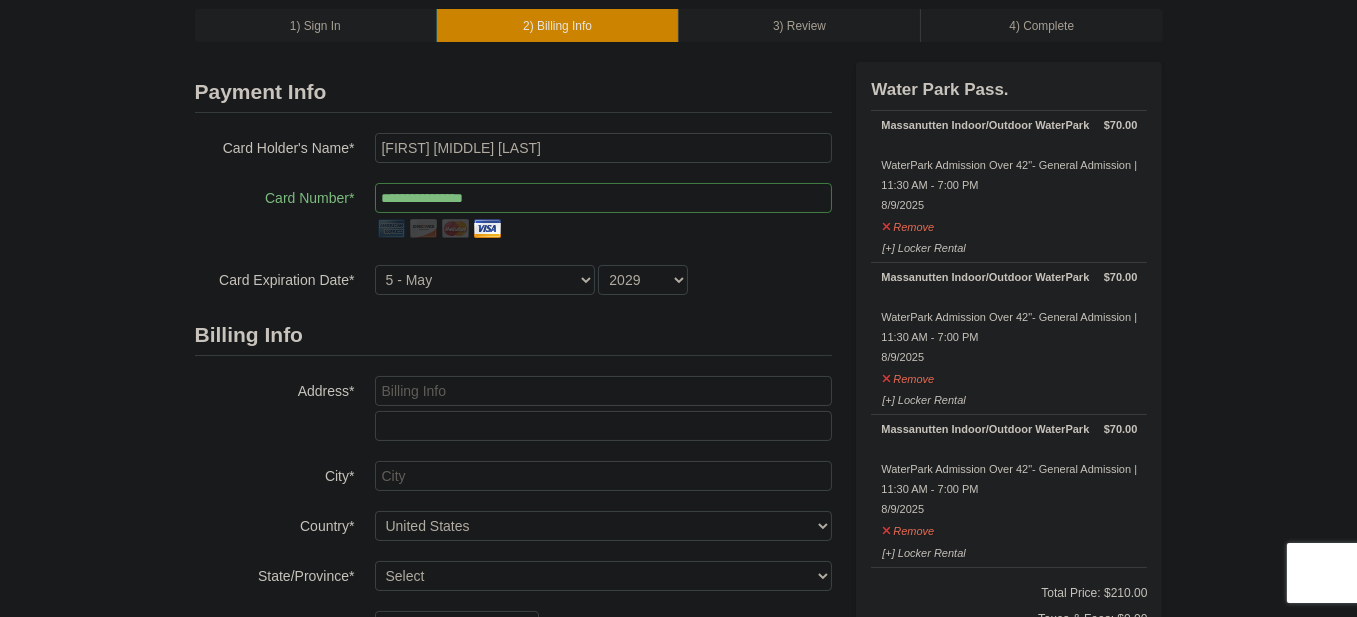 scroll, scrollTop: 300, scrollLeft: 0, axis: vertical 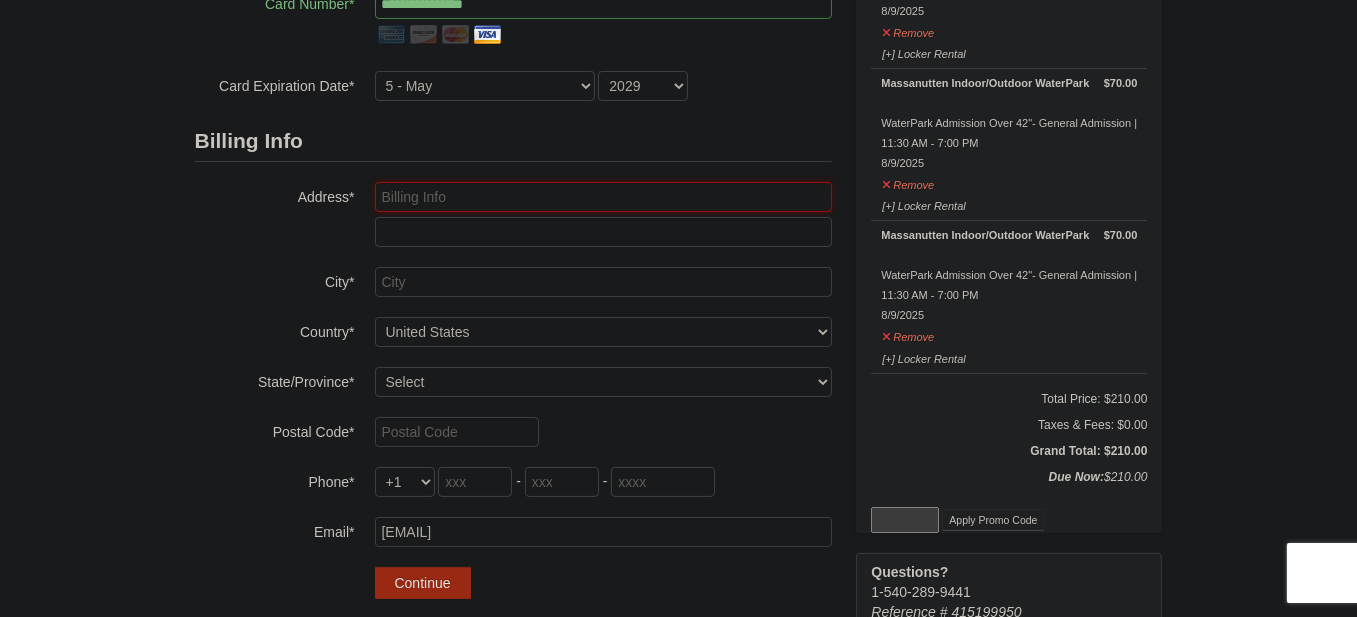 click at bounding box center [603, 197] 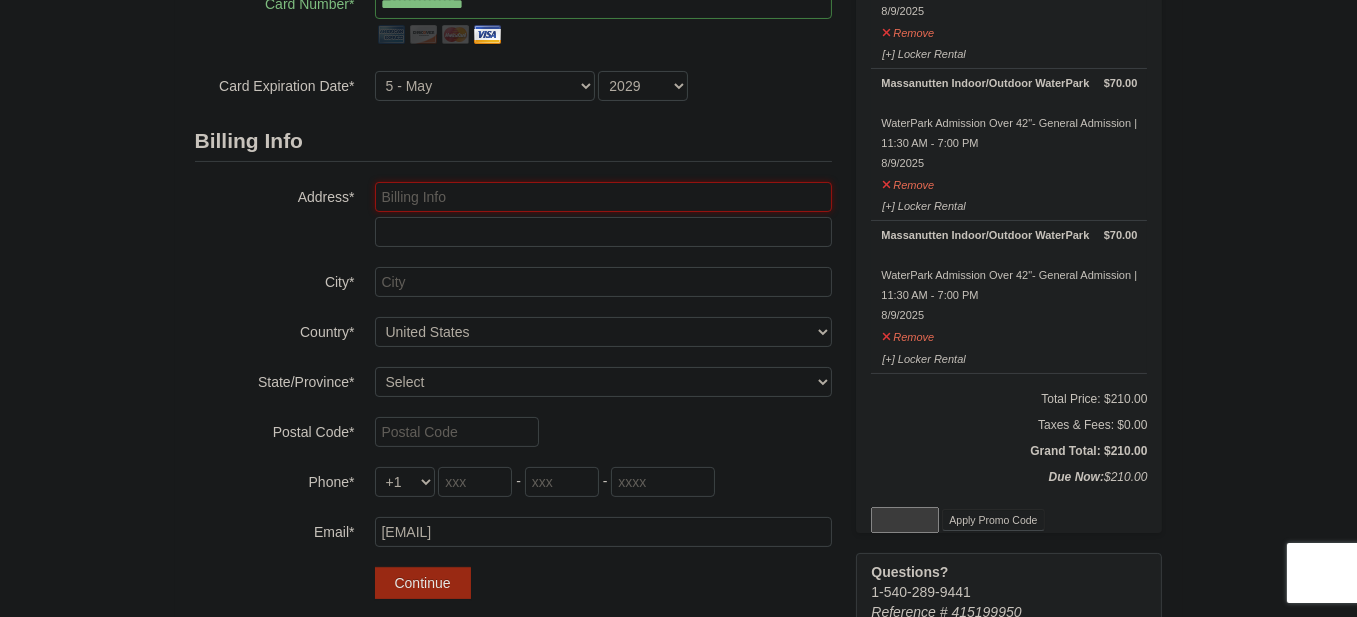 type on "8206 Crossbrook Ct Unit 201" 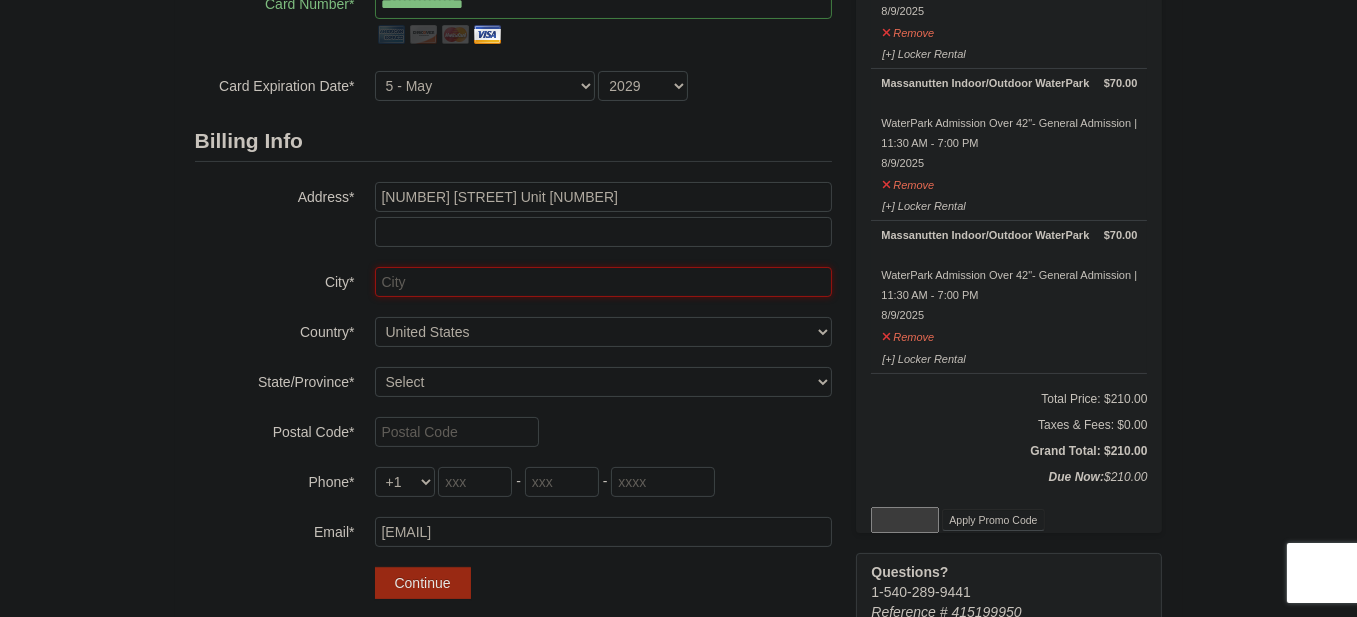 type on "Lorton" 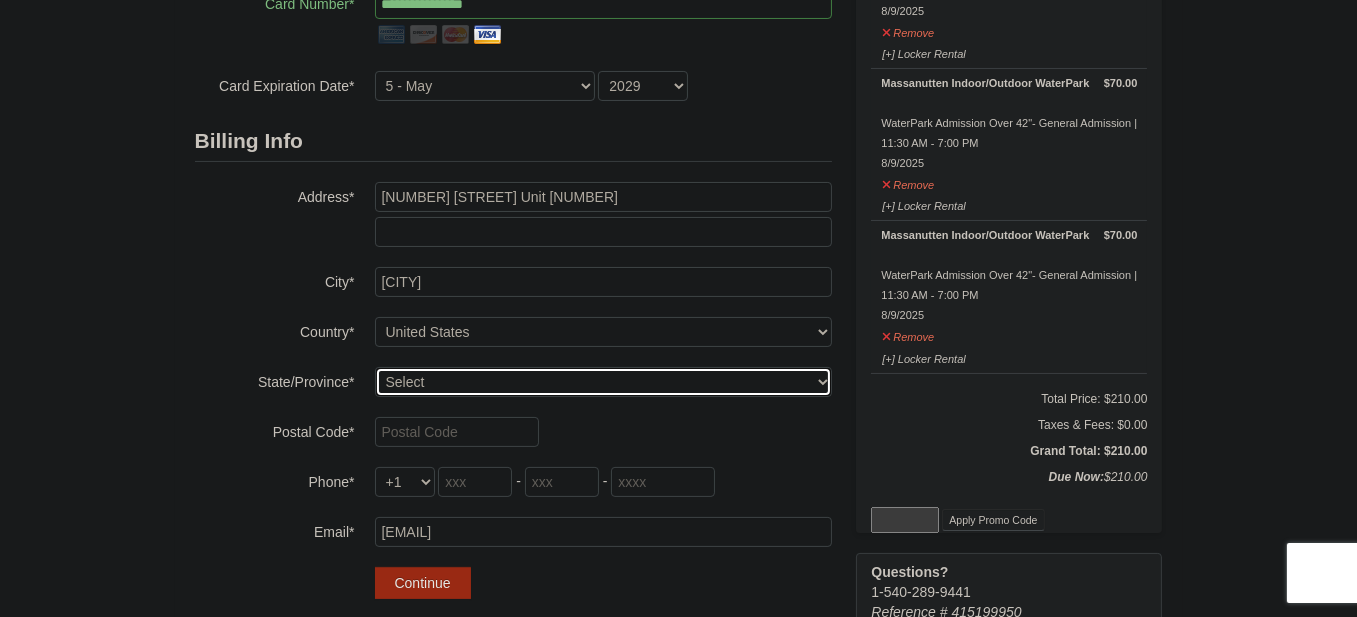 select on "VA" 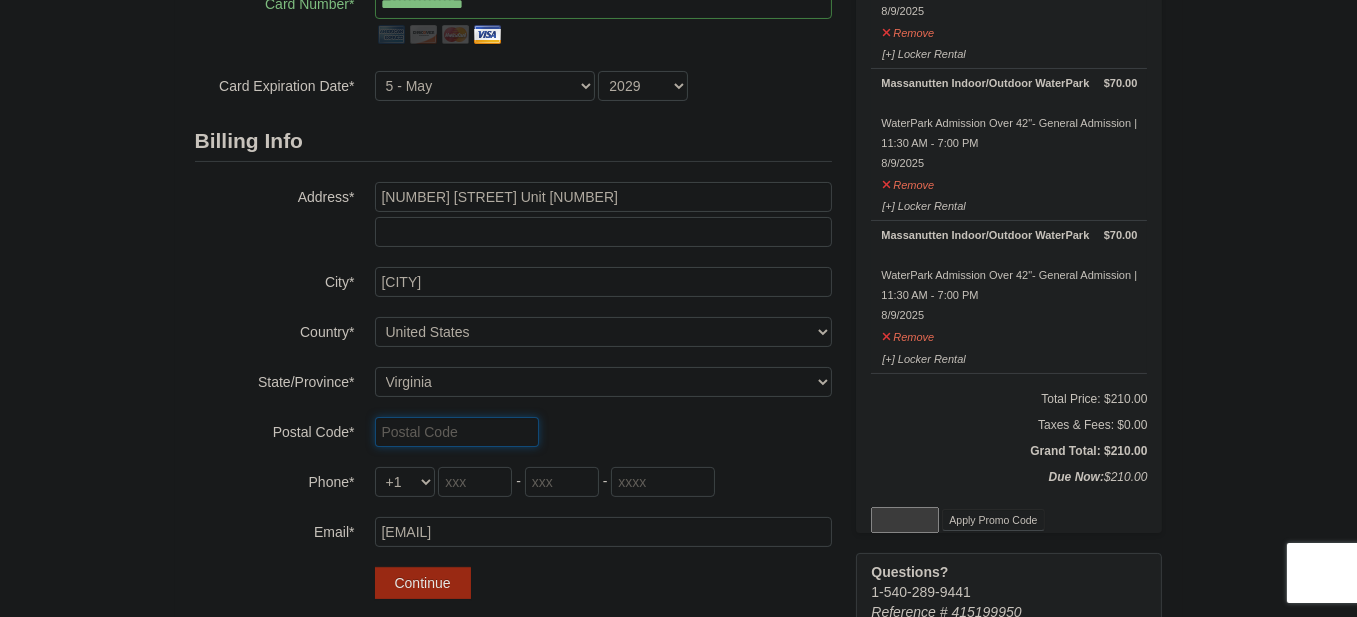 type on "22079" 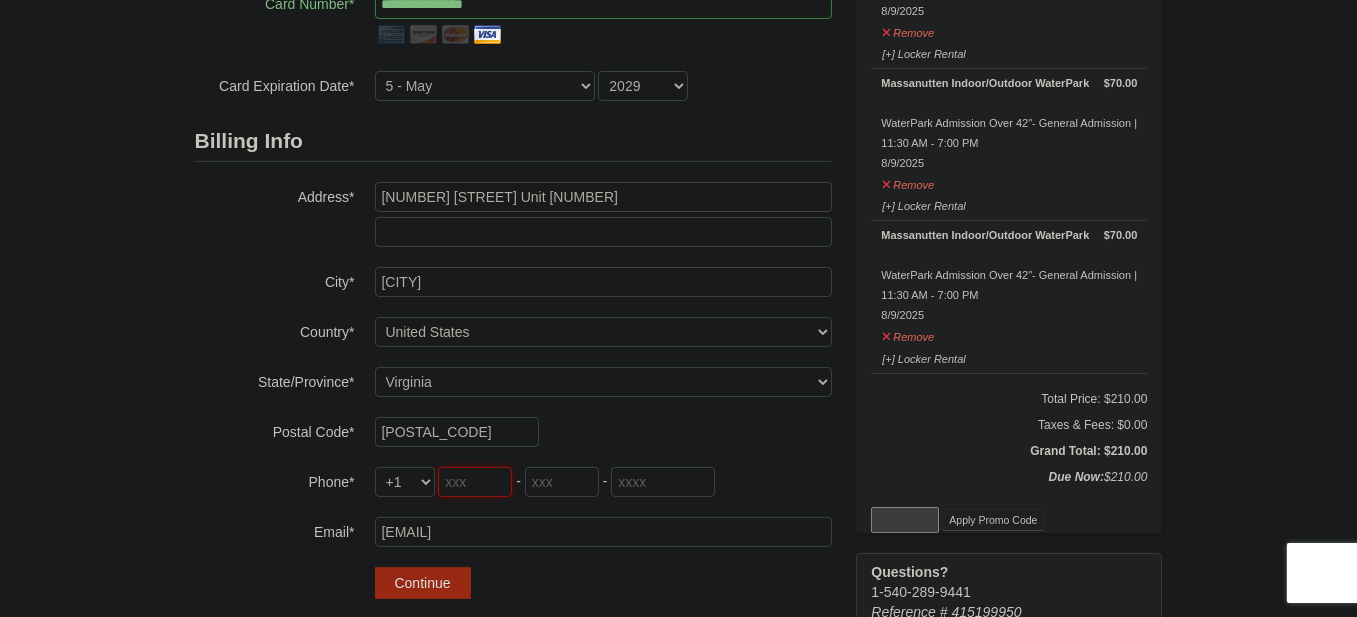 type on "202" 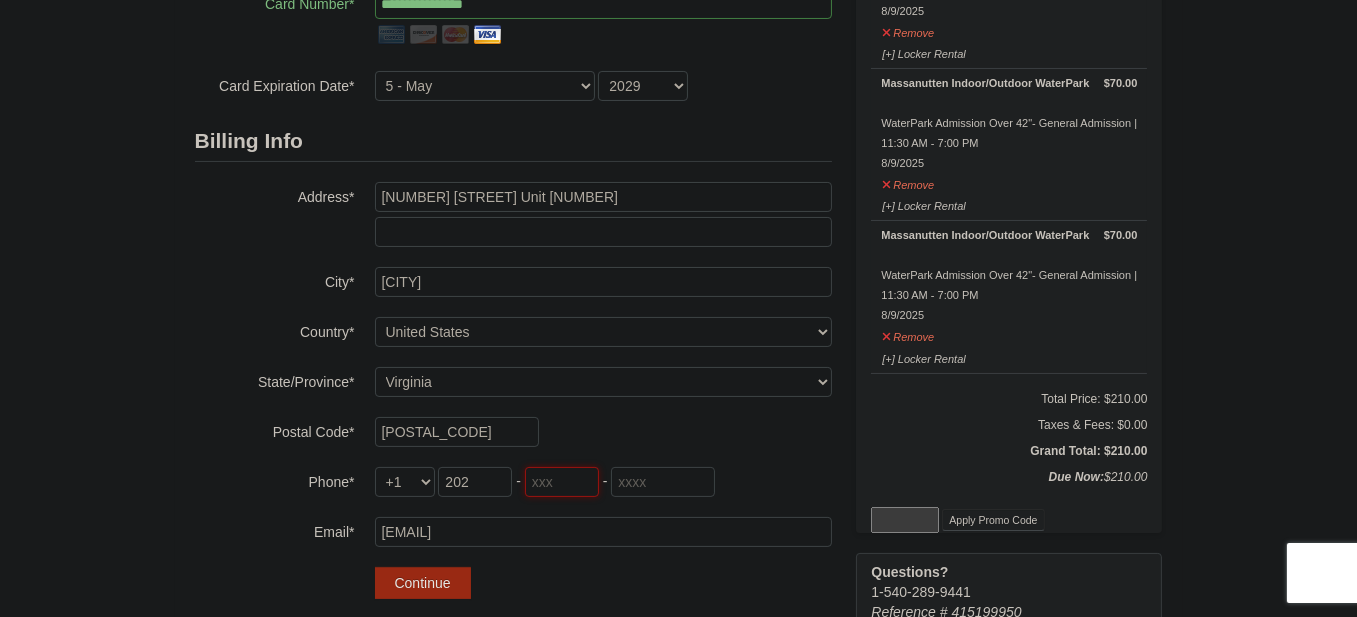 type on "492" 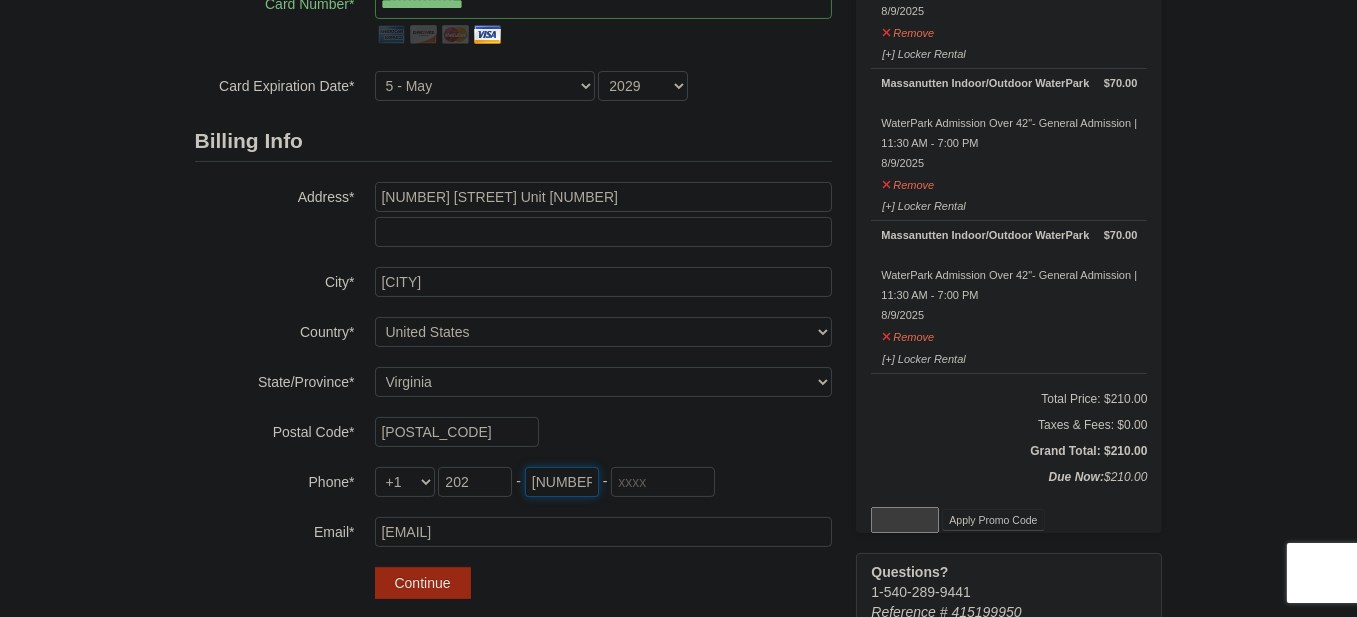 type on "7202" 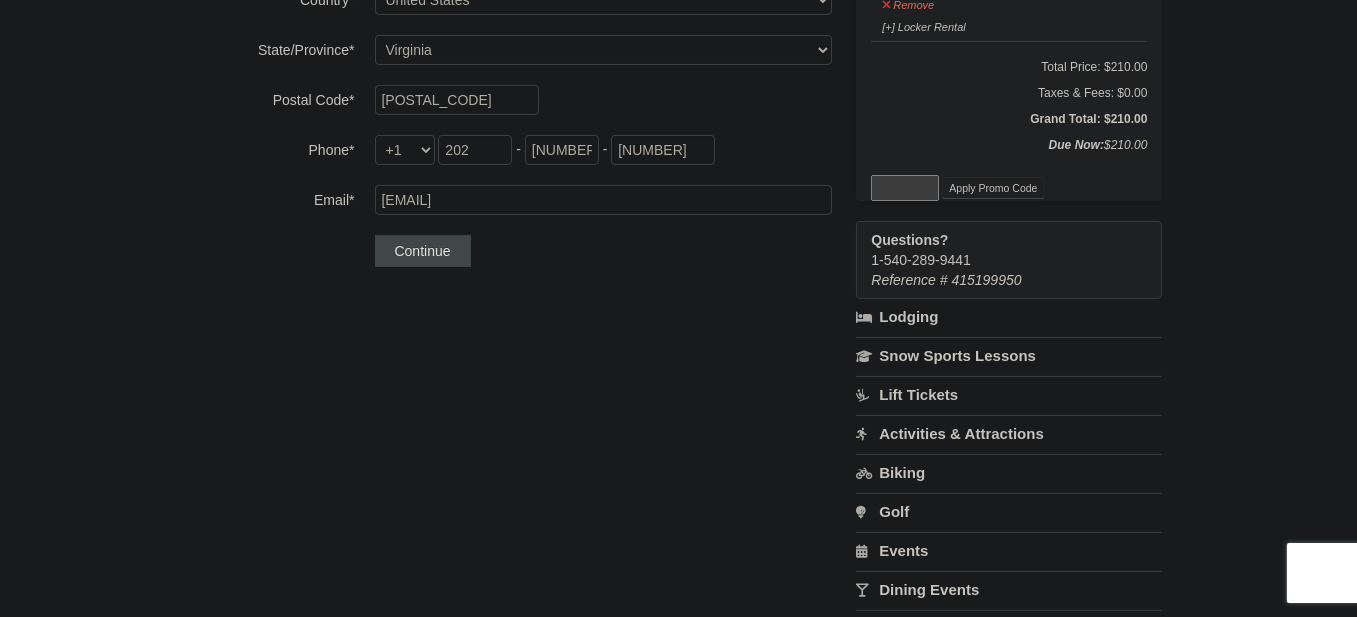 scroll, scrollTop: 600, scrollLeft: 0, axis: vertical 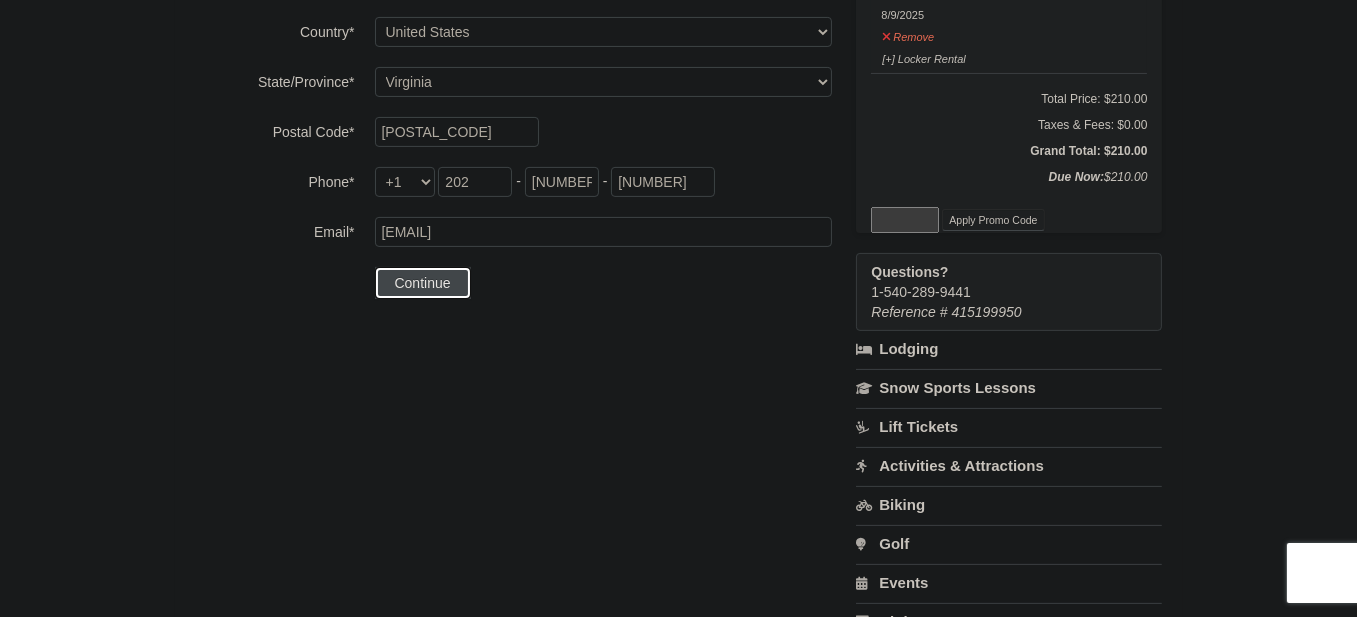 drag, startPoint x: 431, startPoint y: 285, endPoint x: 720, endPoint y: 344, distance: 294.96103 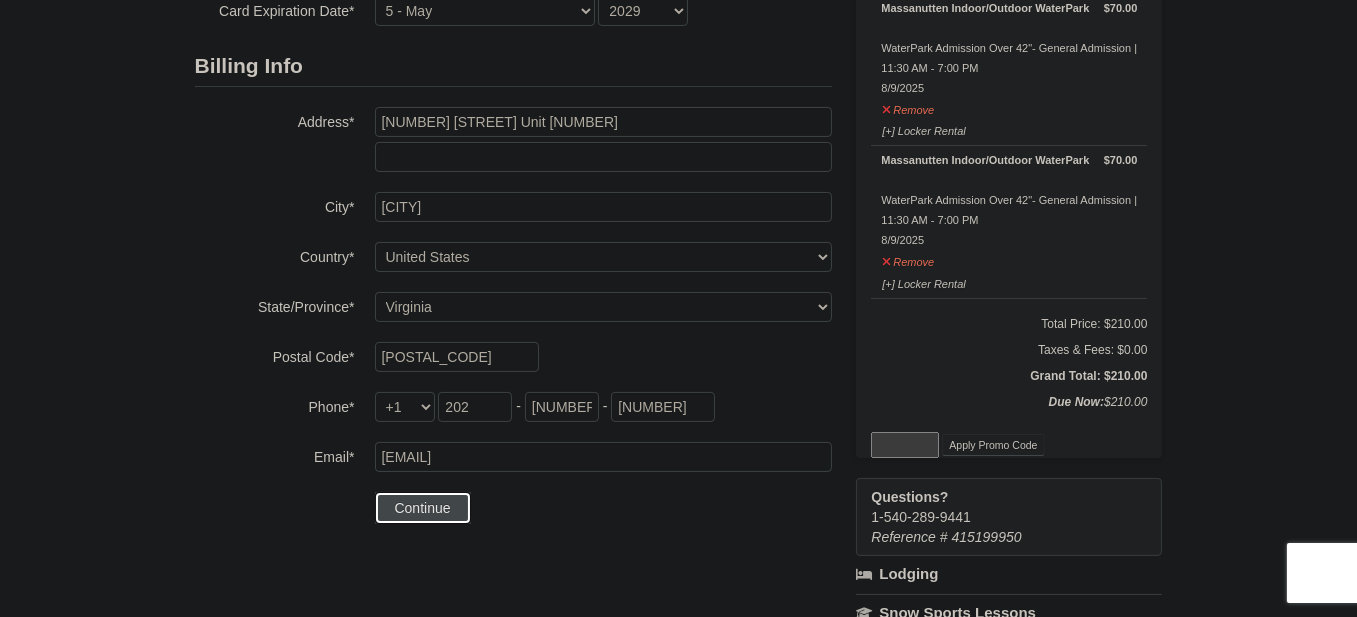 scroll, scrollTop: 400, scrollLeft: 0, axis: vertical 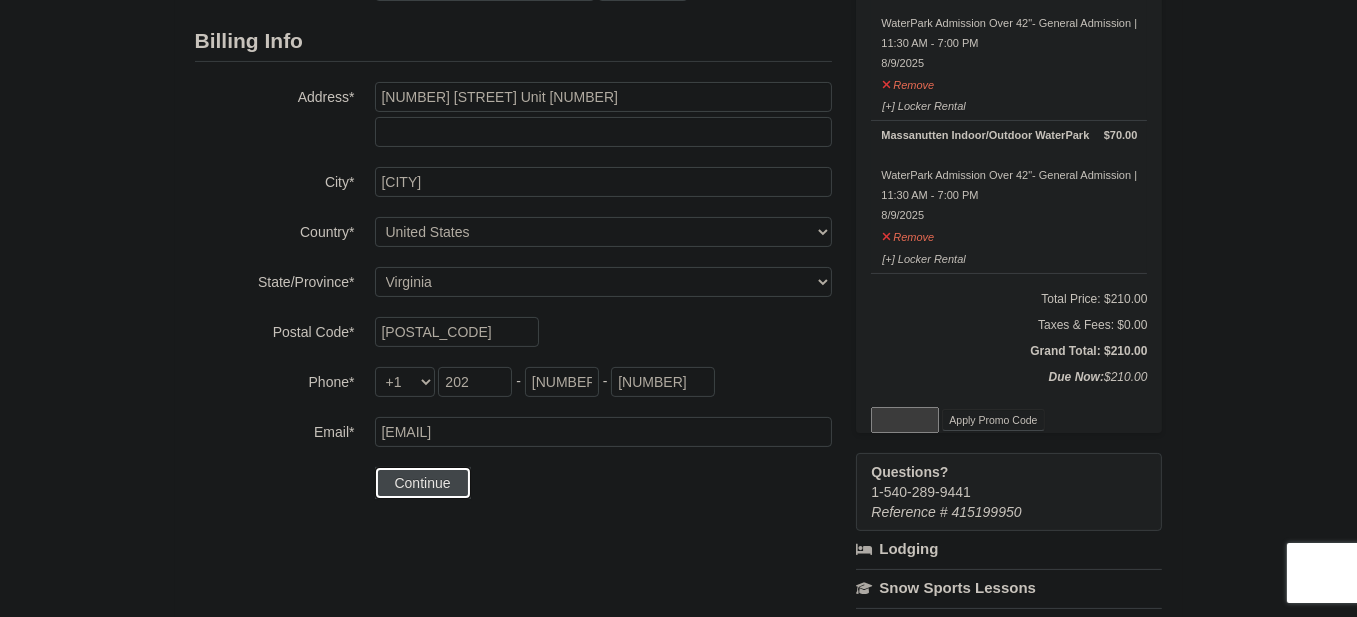 click on "Continue" at bounding box center (423, 483) 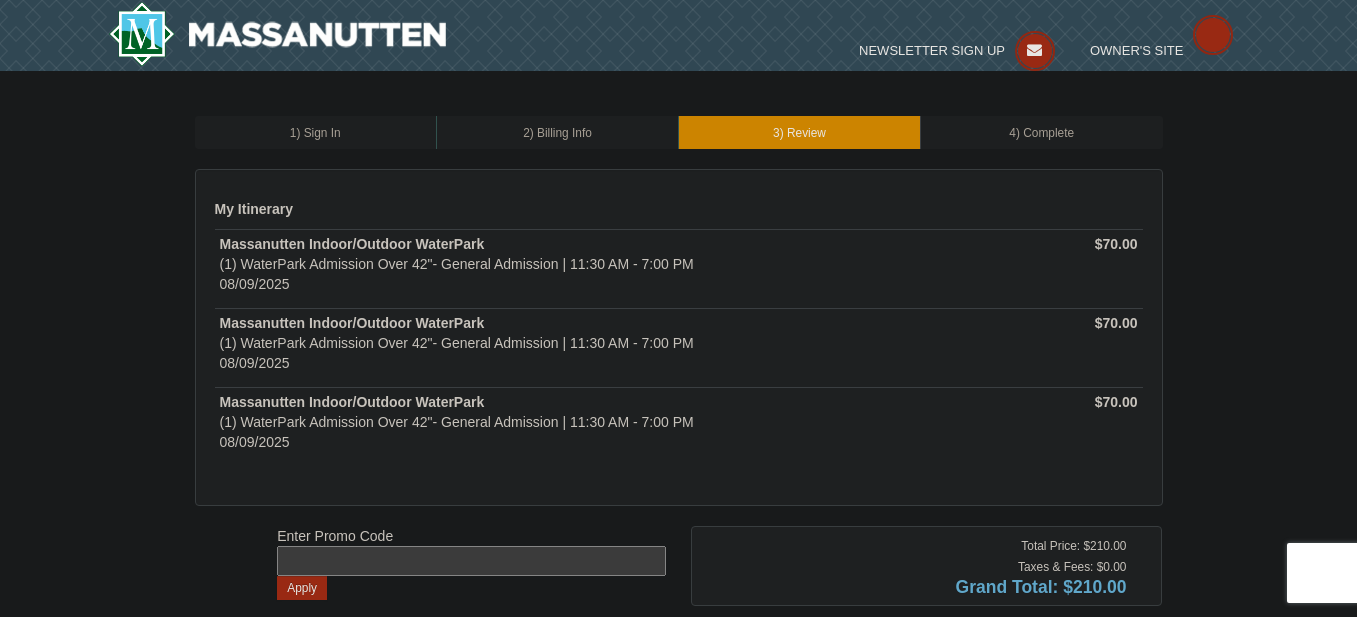 scroll, scrollTop: 0, scrollLeft: 0, axis: both 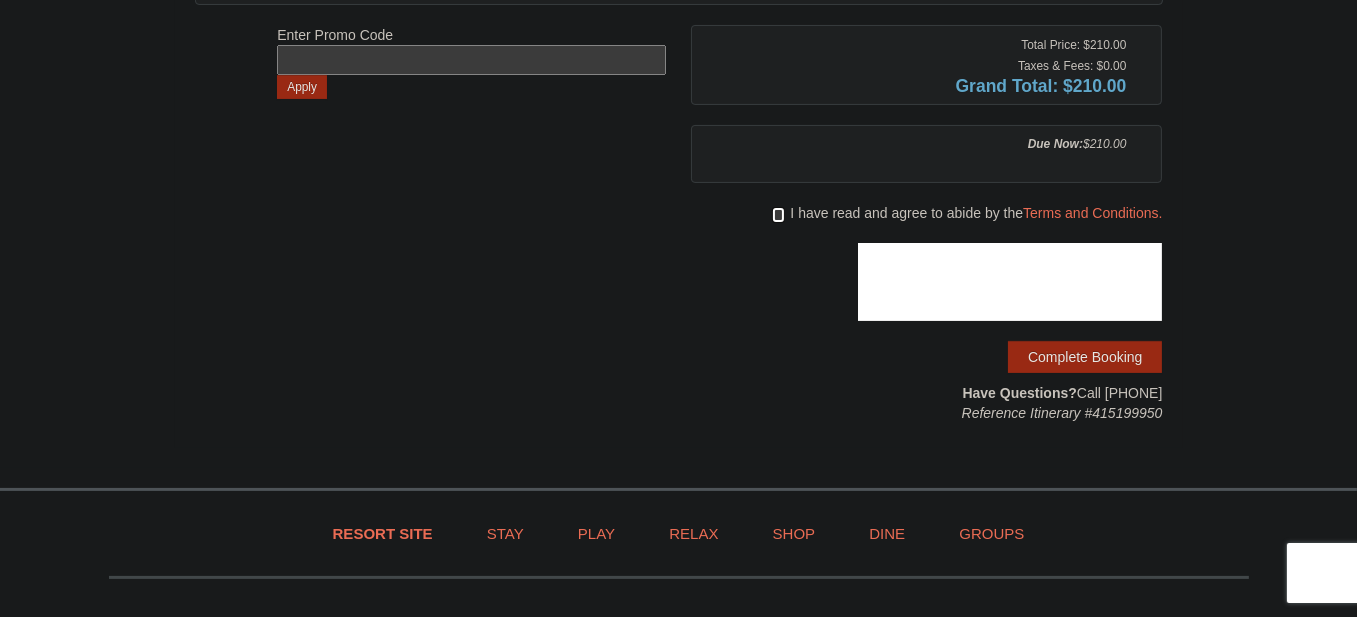 click at bounding box center [778, 215] 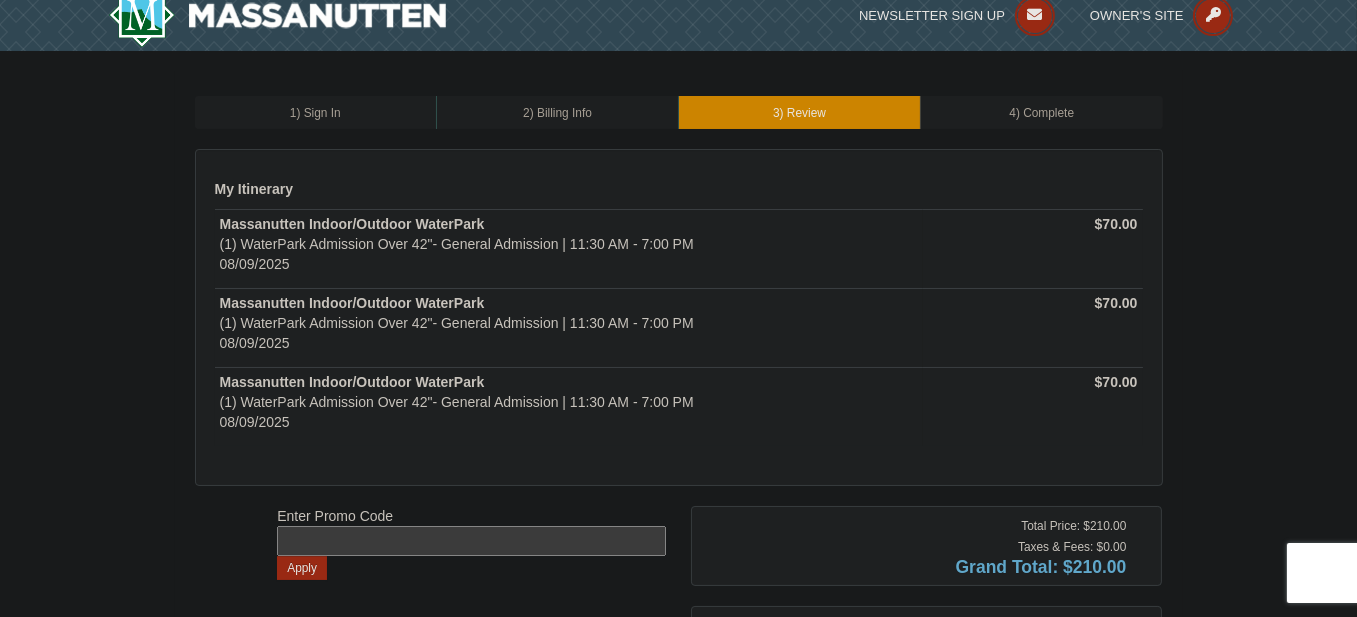 scroll, scrollTop: 500, scrollLeft: 0, axis: vertical 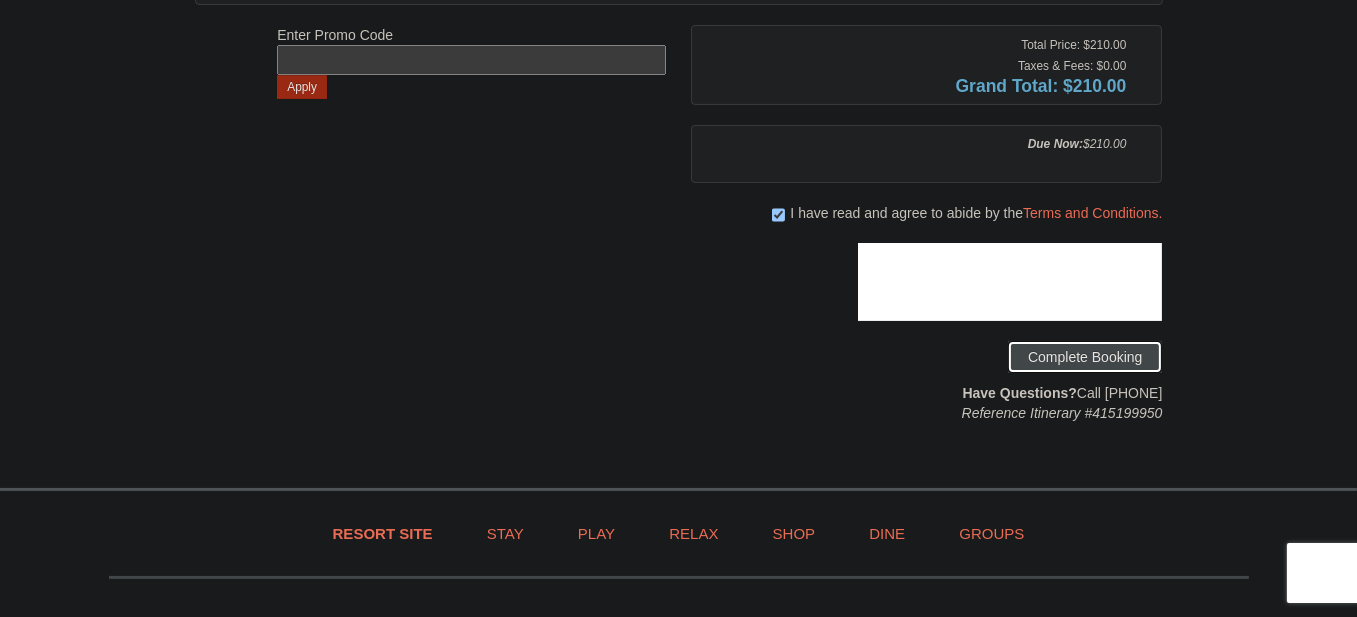 click on "Complete Booking" at bounding box center [1085, 357] 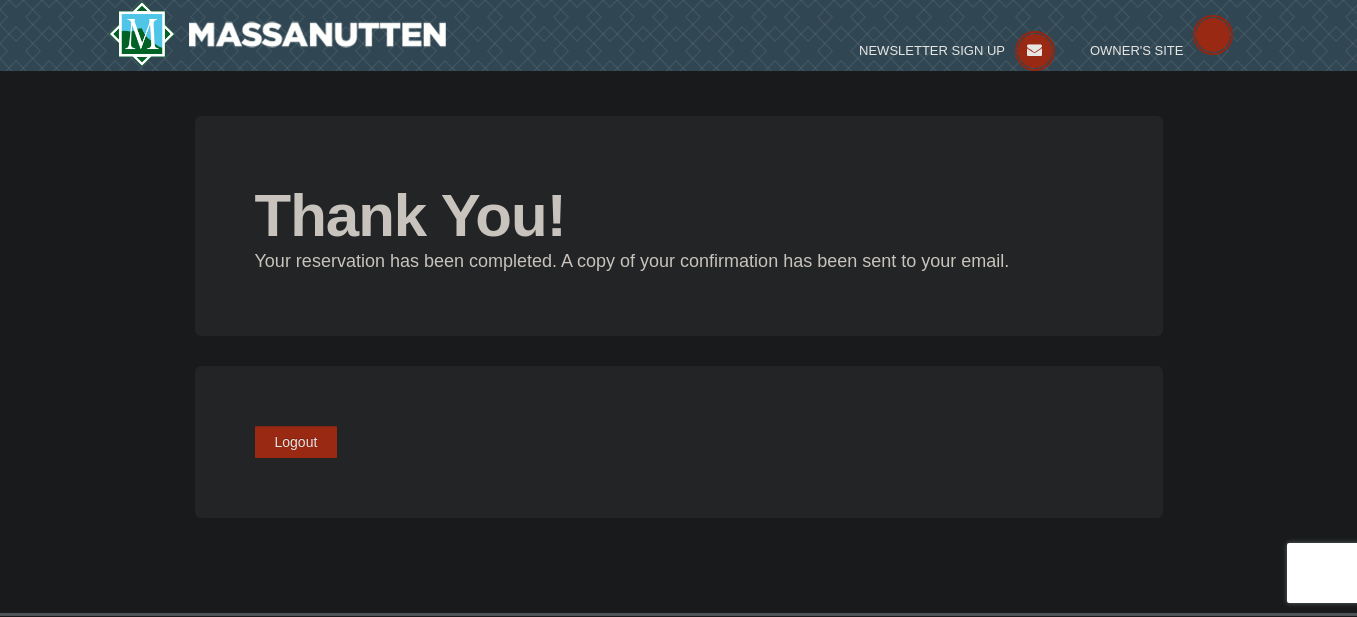 scroll, scrollTop: 0, scrollLeft: 0, axis: both 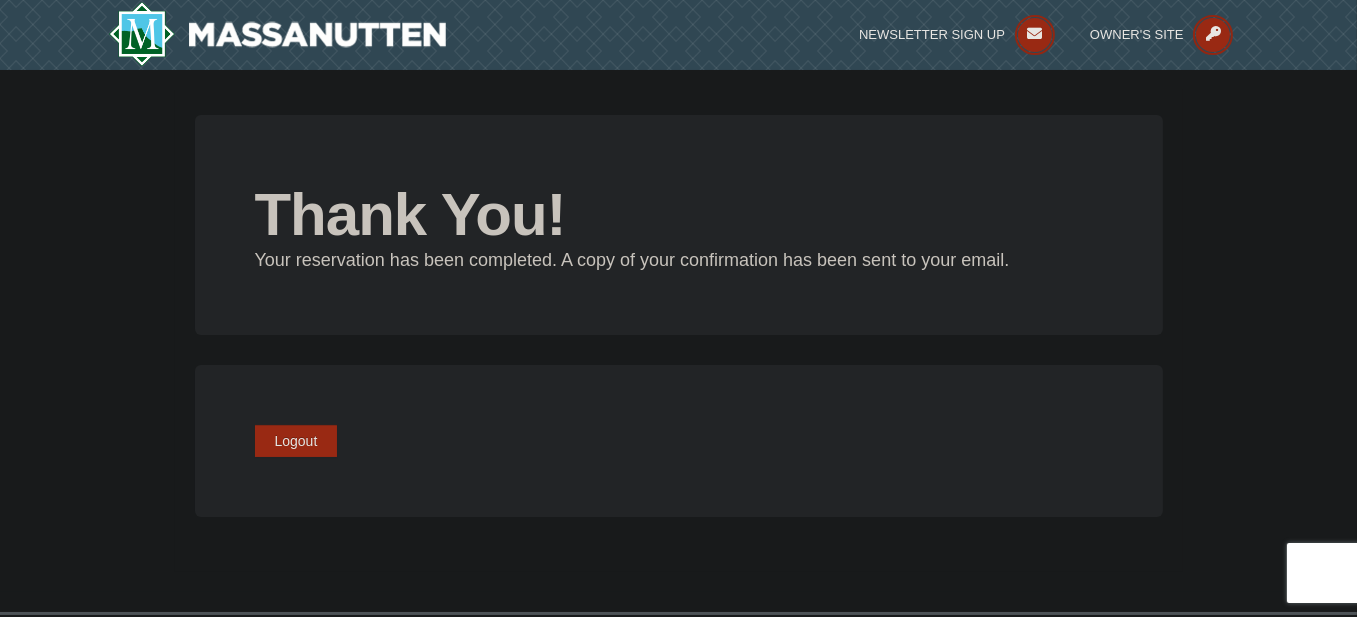type on "[USERNAME]@example.com" 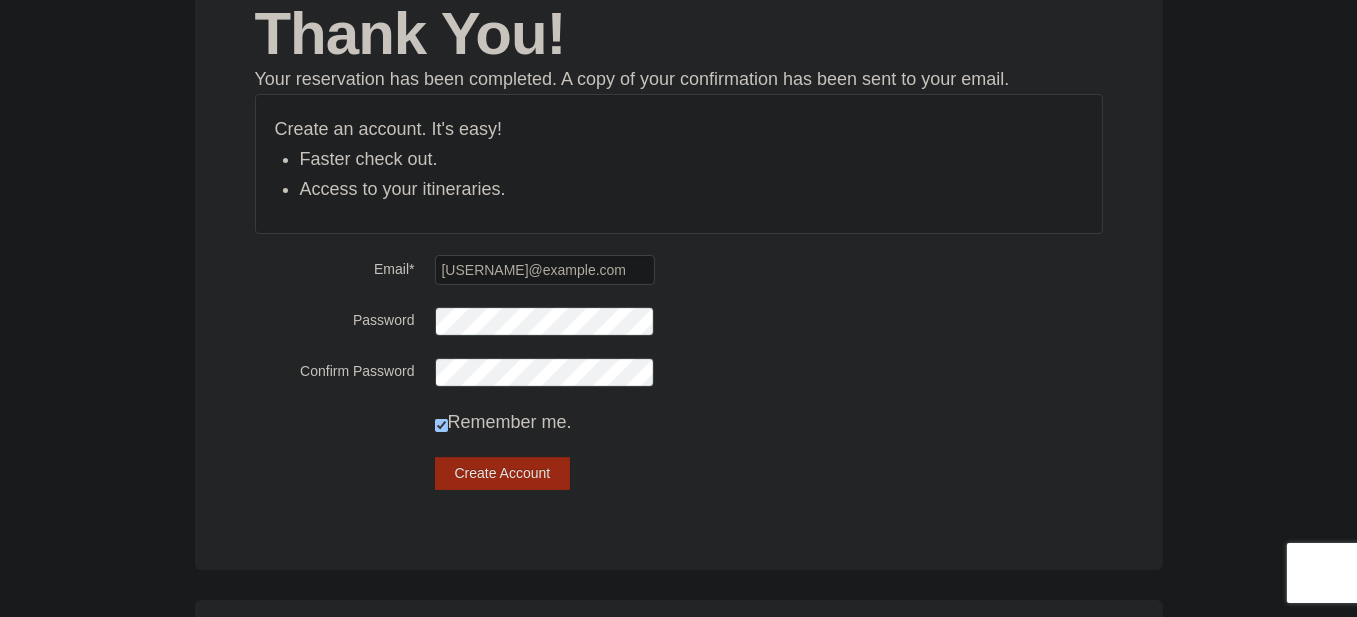 scroll, scrollTop: 200, scrollLeft: 0, axis: vertical 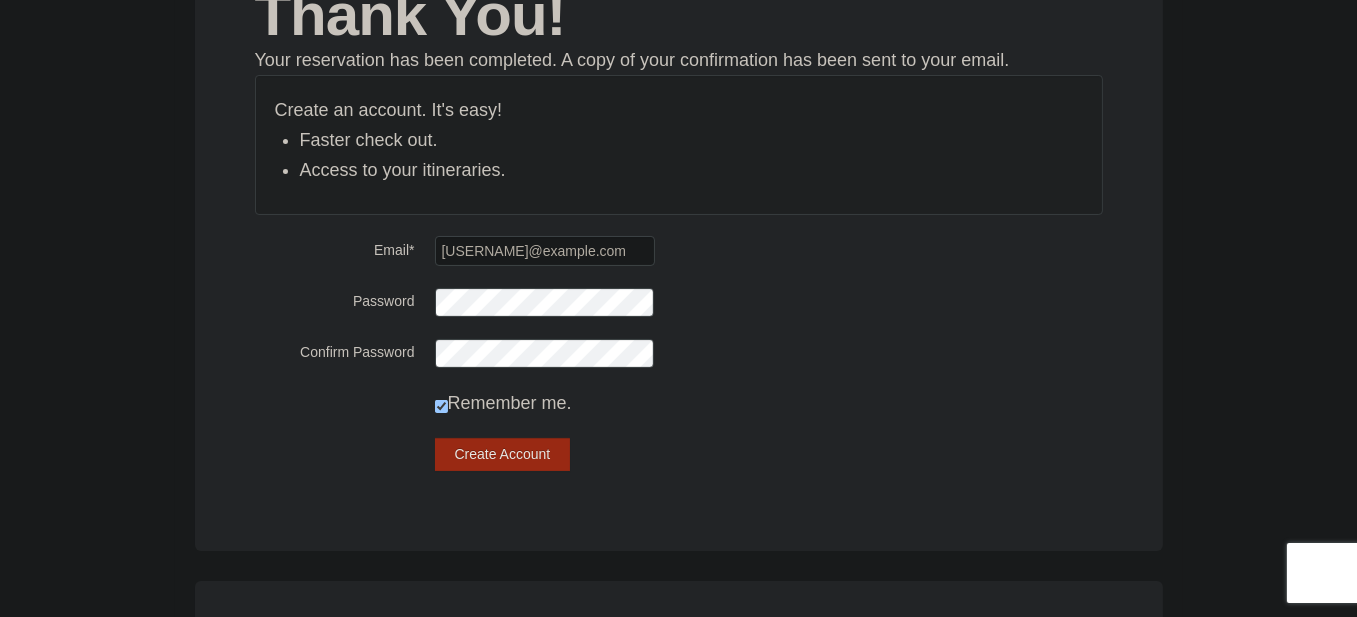 click at bounding box center [769, 301] 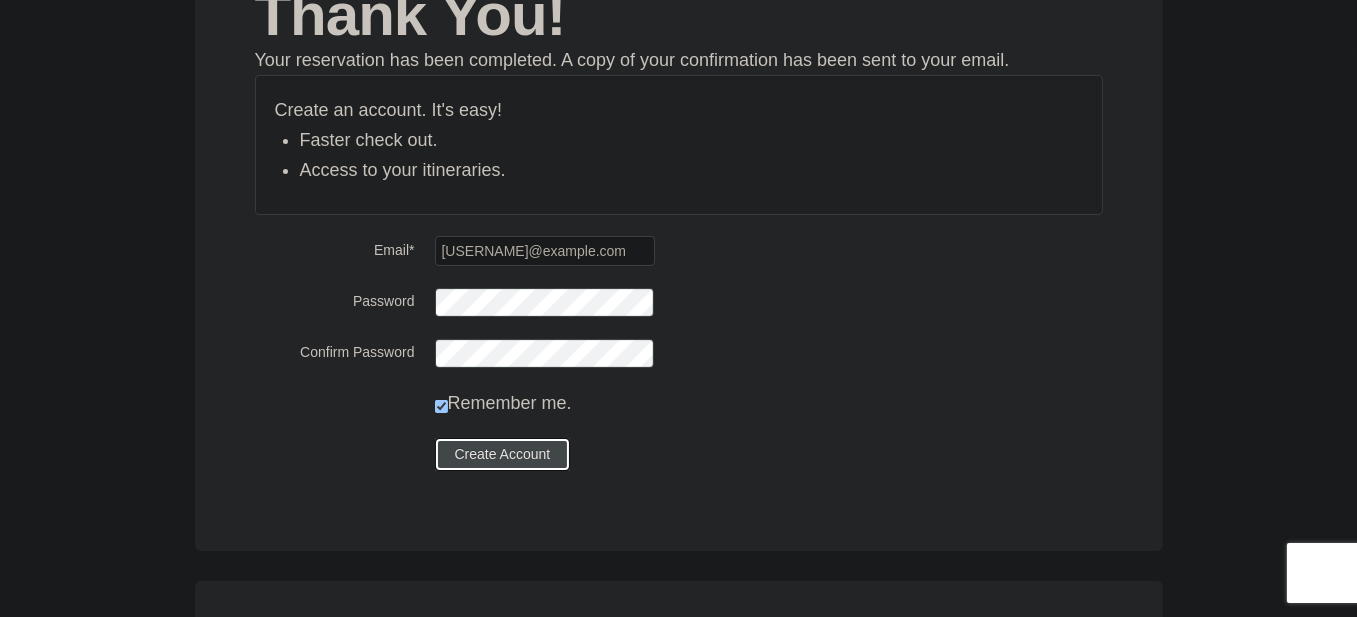 click on "Create Account" at bounding box center (503, 454) 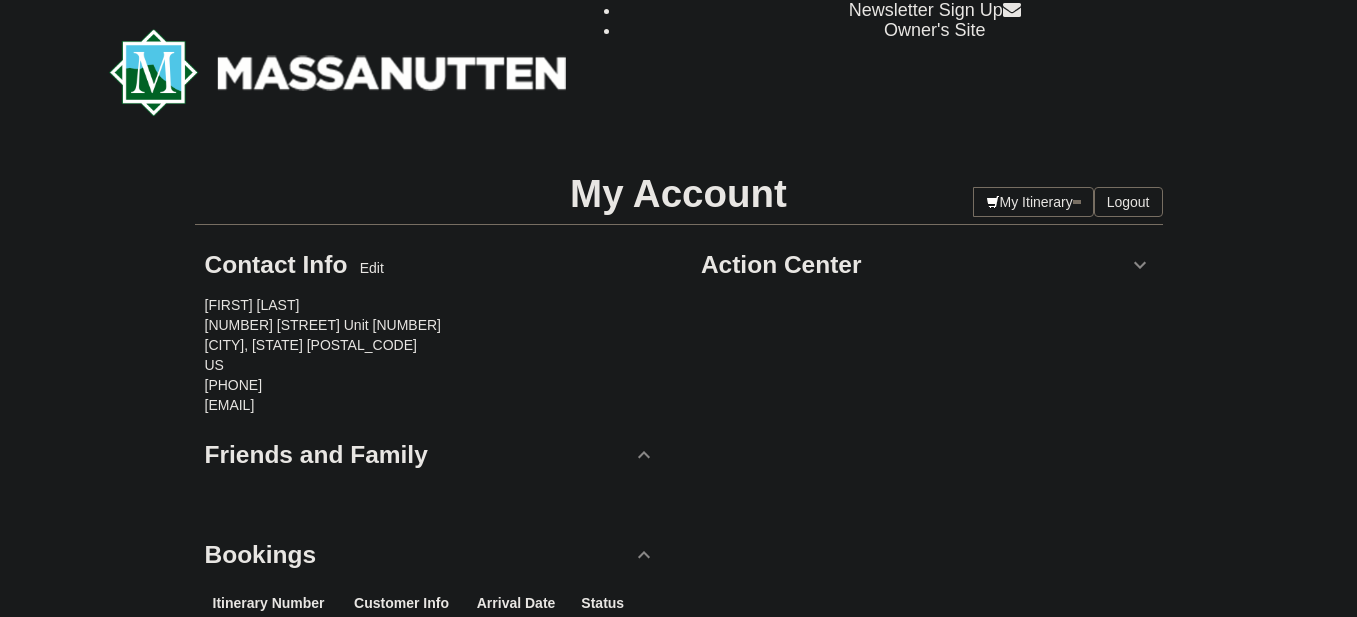 scroll, scrollTop: 0, scrollLeft: 0, axis: both 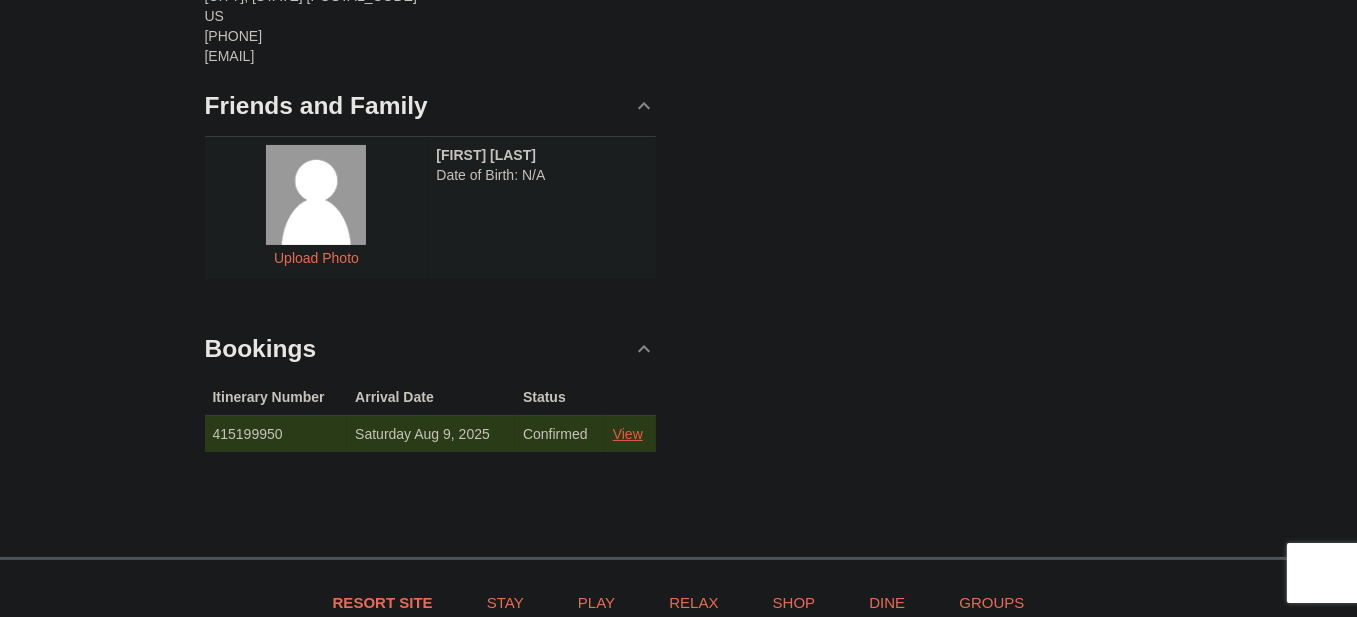click on "View" at bounding box center [628, 434] 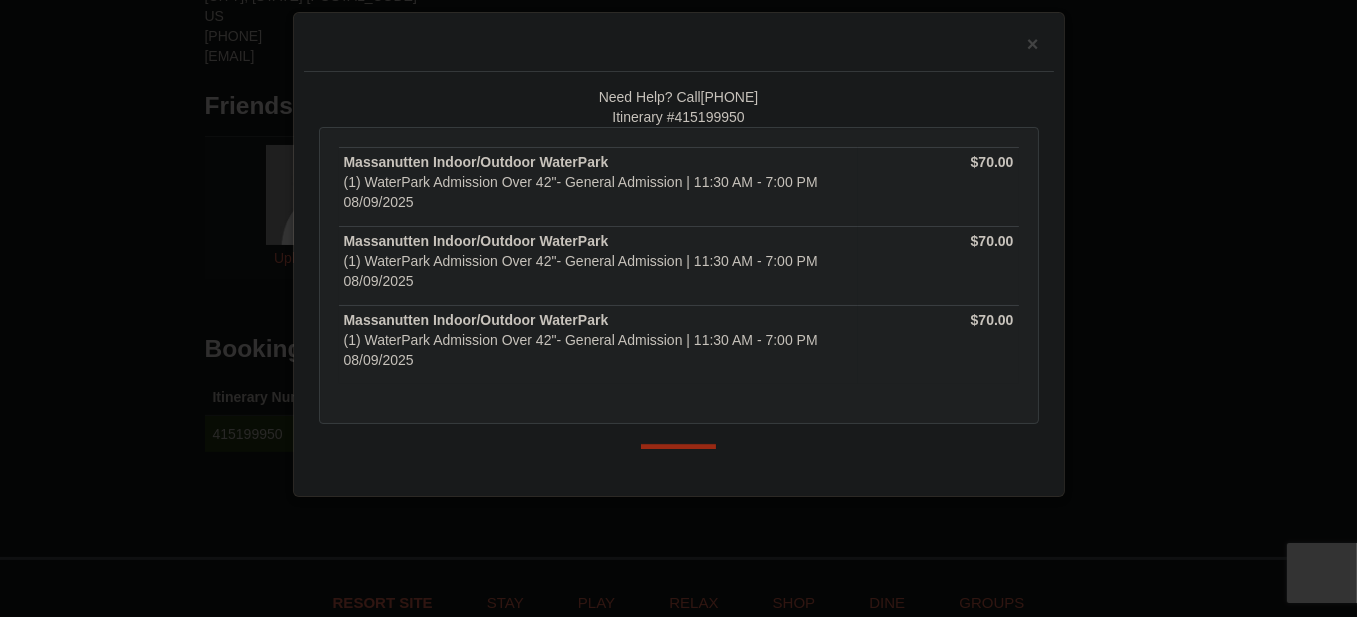 scroll, scrollTop: 40, scrollLeft: 0, axis: vertical 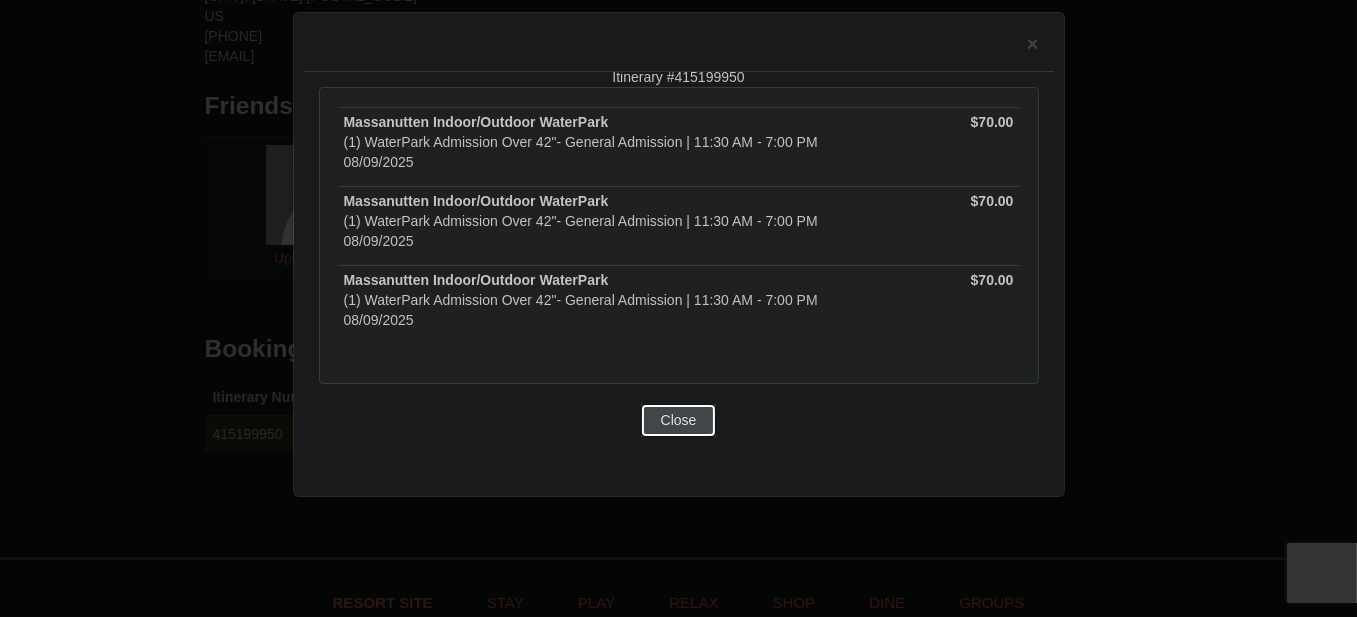 click on "Close" at bounding box center [679, 420] 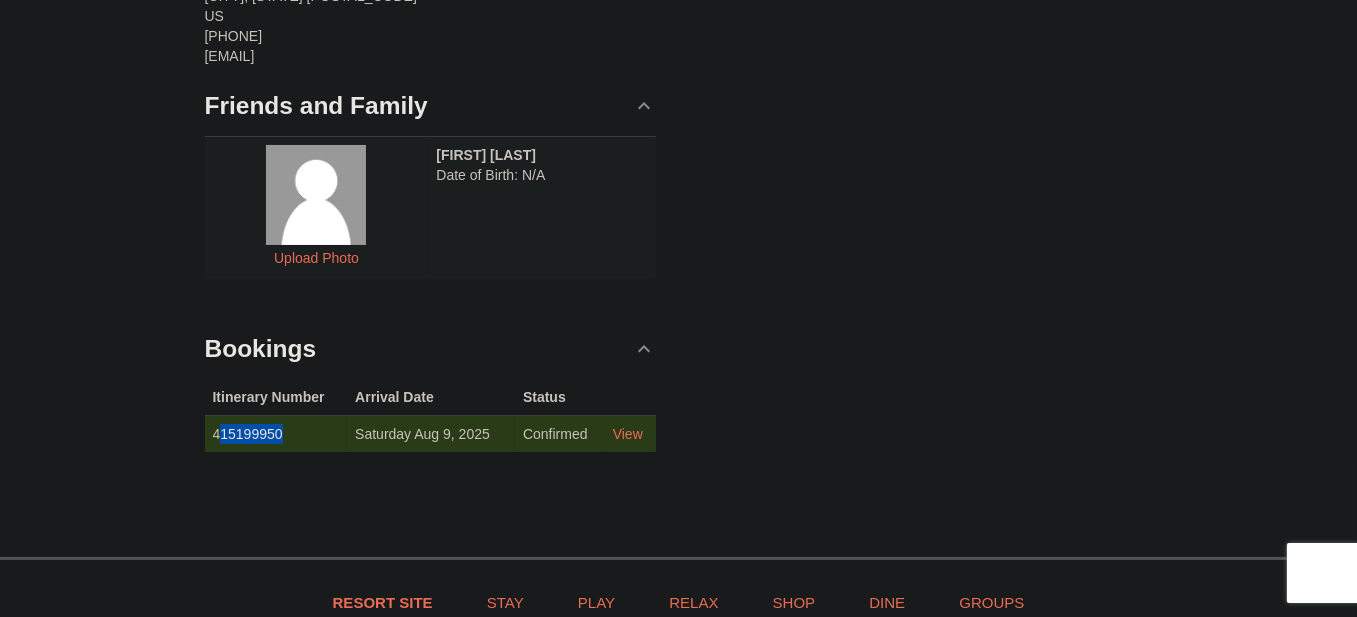 drag, startPoint x: 217, startPoint y: 430, endPoint x: 286, endPoint y: 430, distance: 69 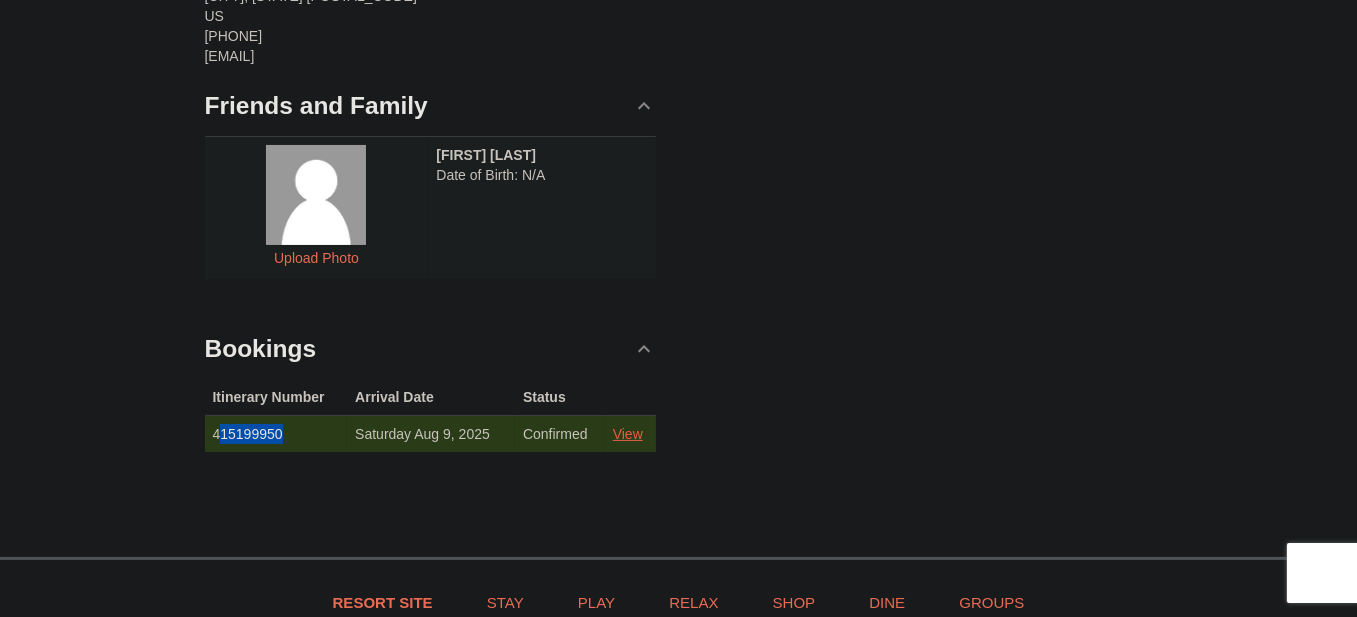 click on "View" at bounding box center [628, 434] 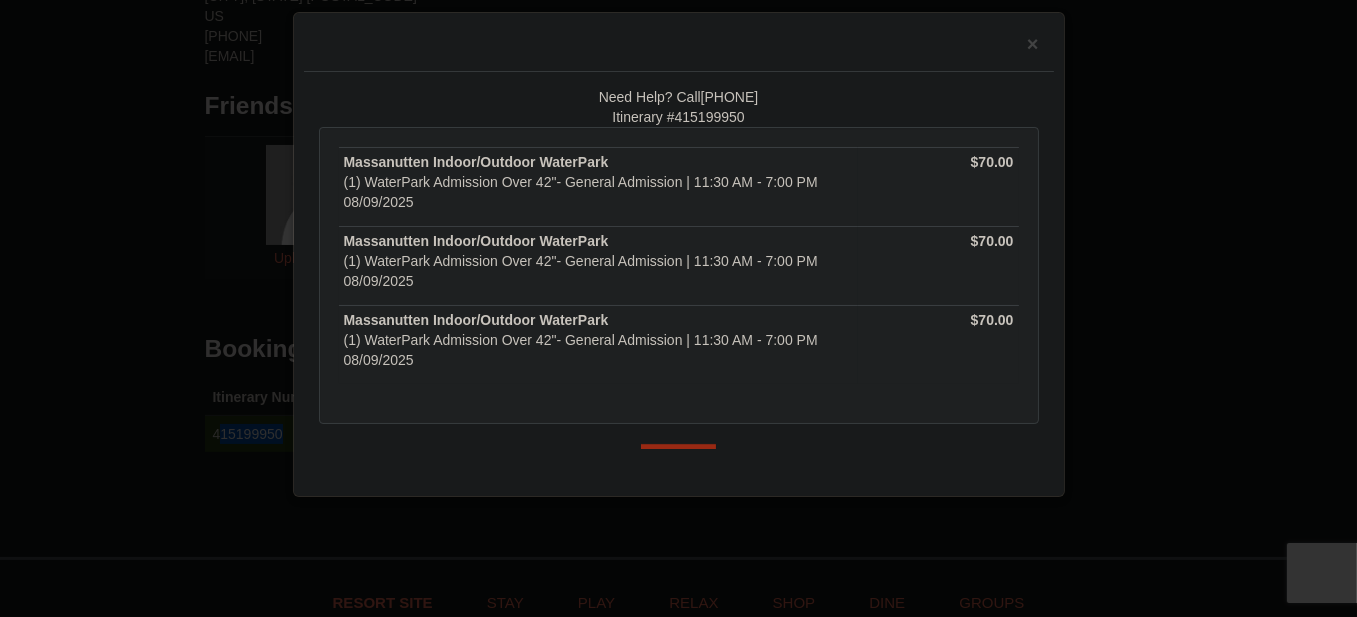 scroll, scrollTop: 40, scrollLeft: 0, axis: vertical 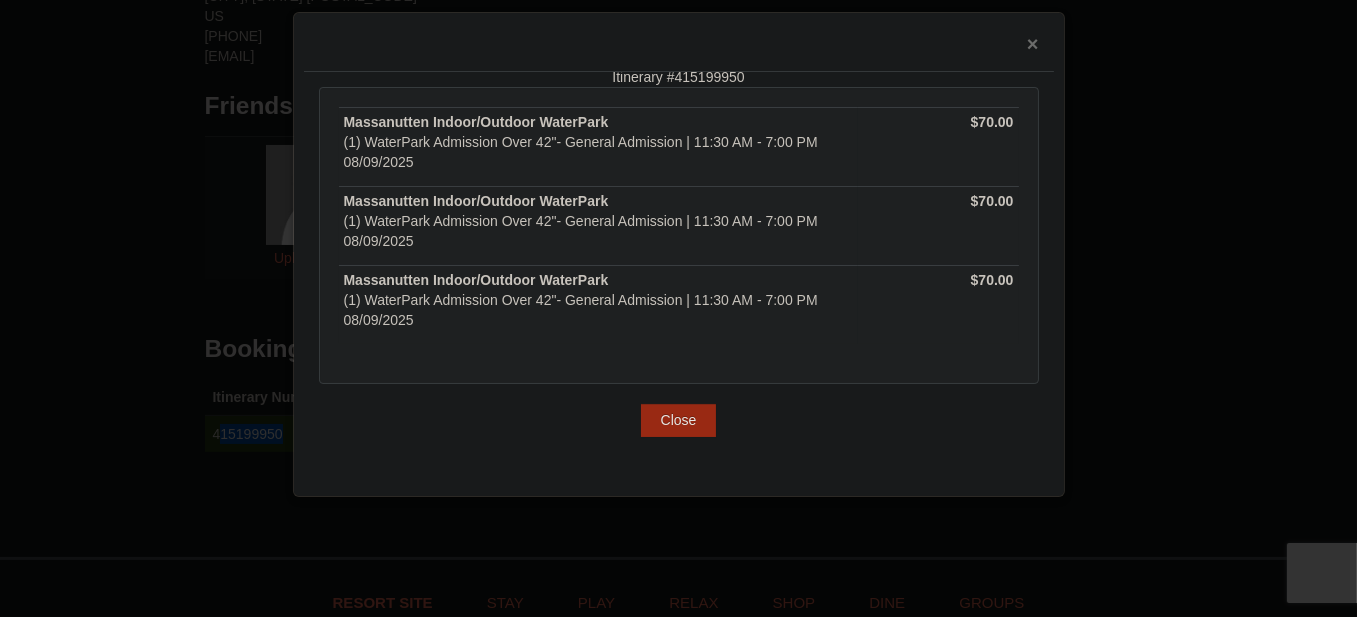 click on "×" at bounding box center [1033, 44] 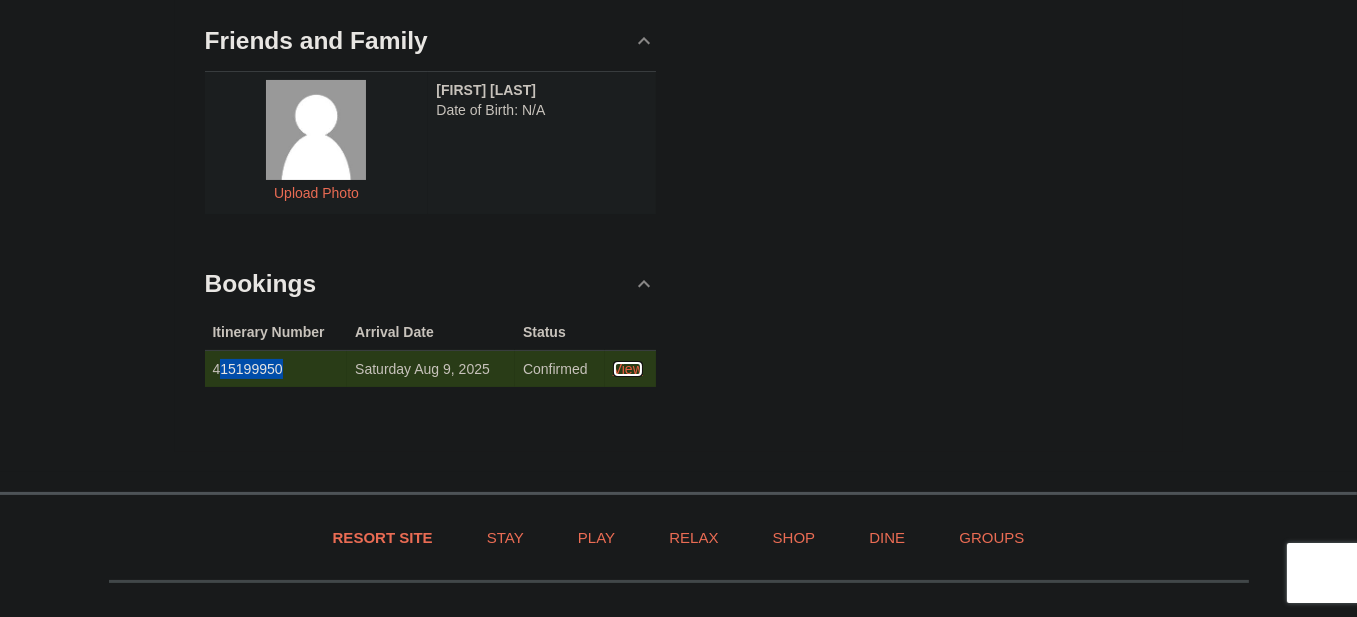 scroll, scrollTop: 600, scrollLeft: 0, axis: vertical 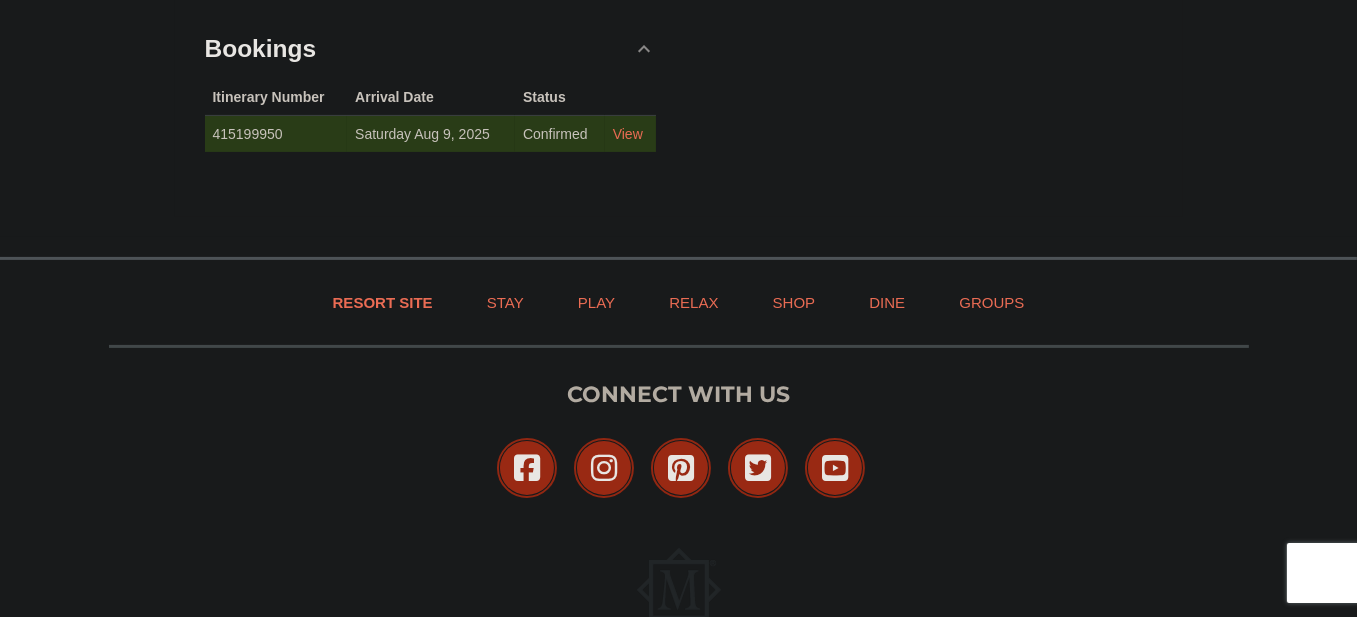 click on "Contact Info
Edit
[FIRST] [LAST]
[NUMBER] [STREET] Unit [NUMBER]
[CITY], [STATE]  [POSTAL_CODE]
US
[PHONE]
[EMAIL]
Friends and Family
Upload Photo [FIRST] [LAST] Date of Birth: N/A
Bookings
Itinerary Number
Customer Info
Arrival Date
Status
415199950 undefined Saturday Aug 9, 2025 Confirmed View" at bounding box center (679, -116) 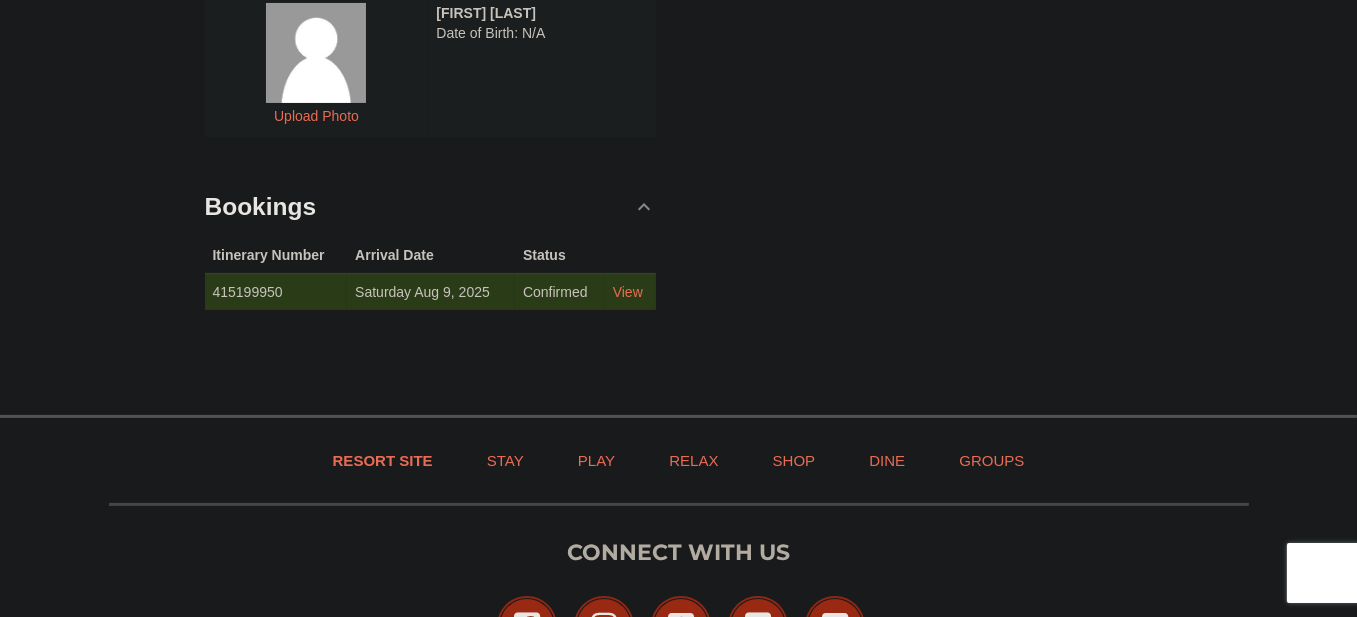 scroll, scrollTop: 0, scrollLeft: 0, axis: both 